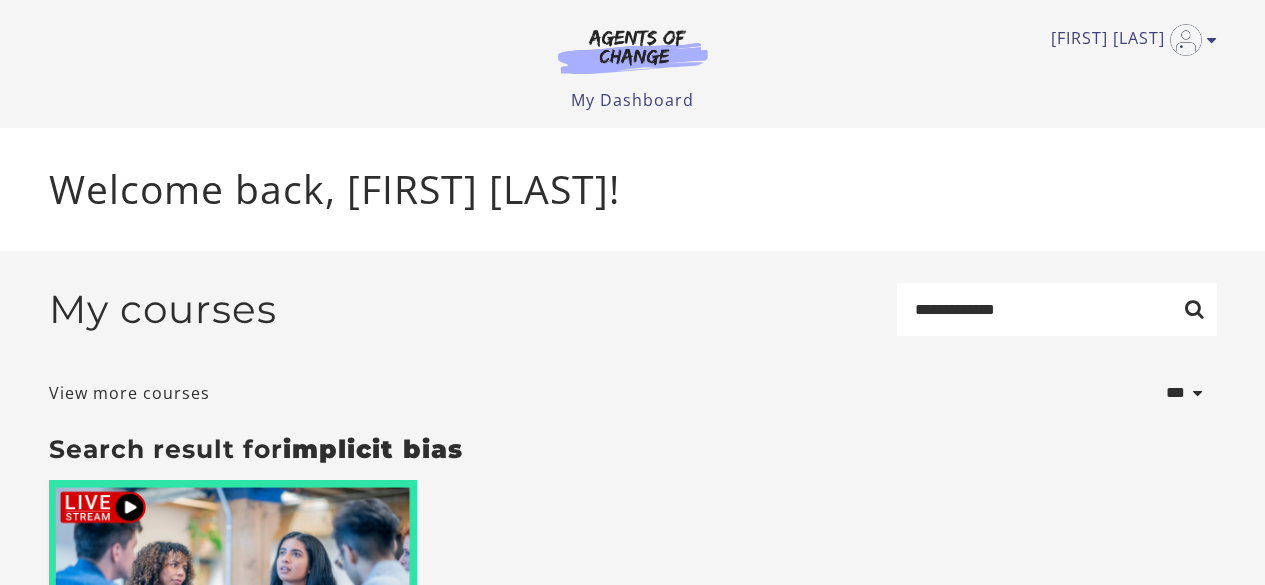 scroll, scrollTop: 0, scrollLeft: 0, axis: both 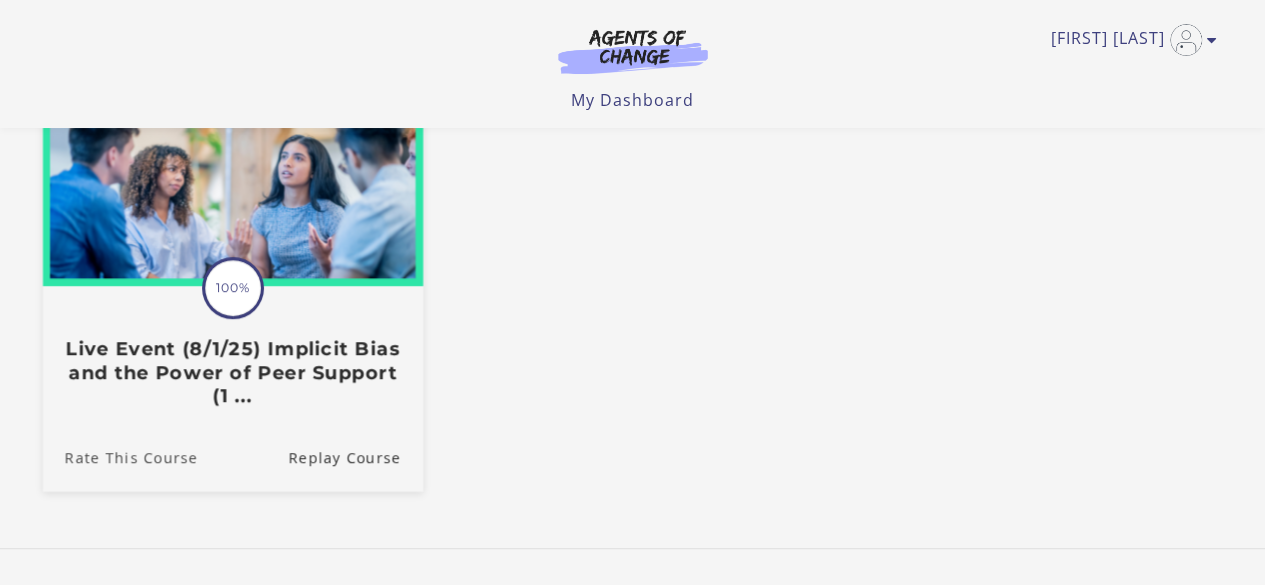 click on "Rate This Course" at bounding box center [119, 456] 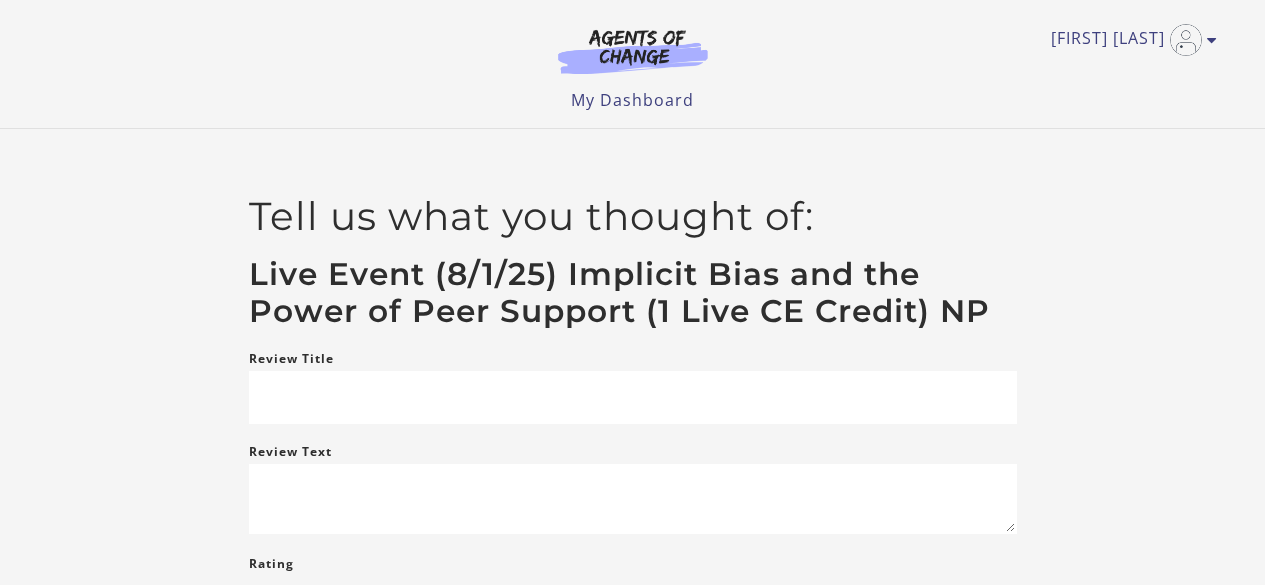scroll, scrollTop: 0, scrollLeft: 0, axis: both 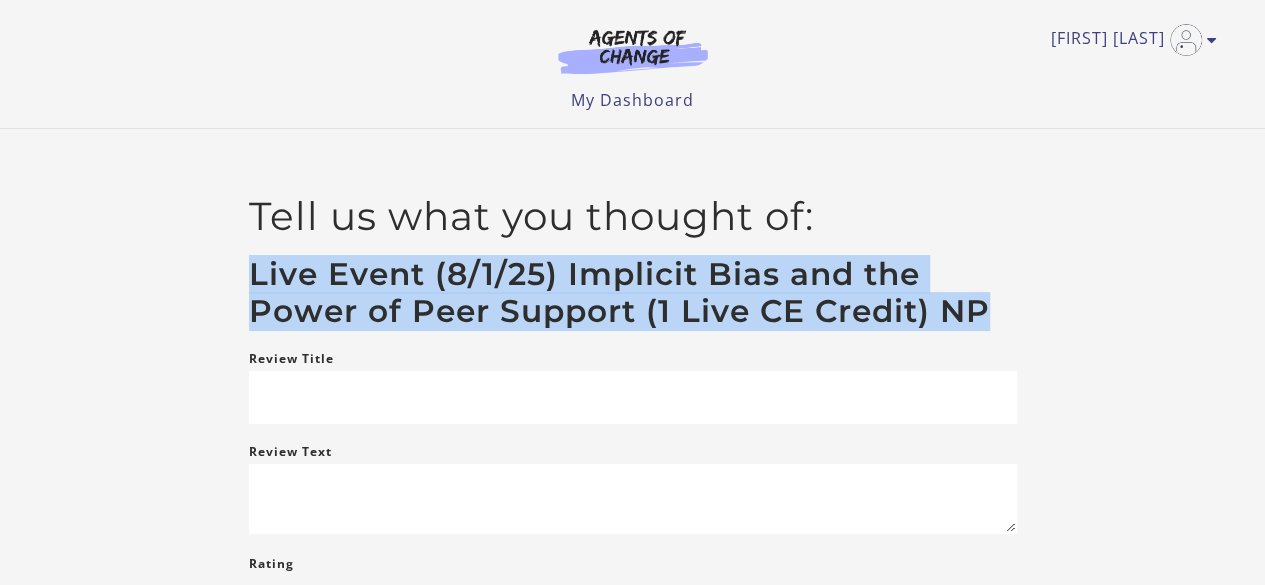 drag, startPoint x: 989, startPoint y: 307, endPoint x: 244, endPoint y: 280, distance: 745.4891 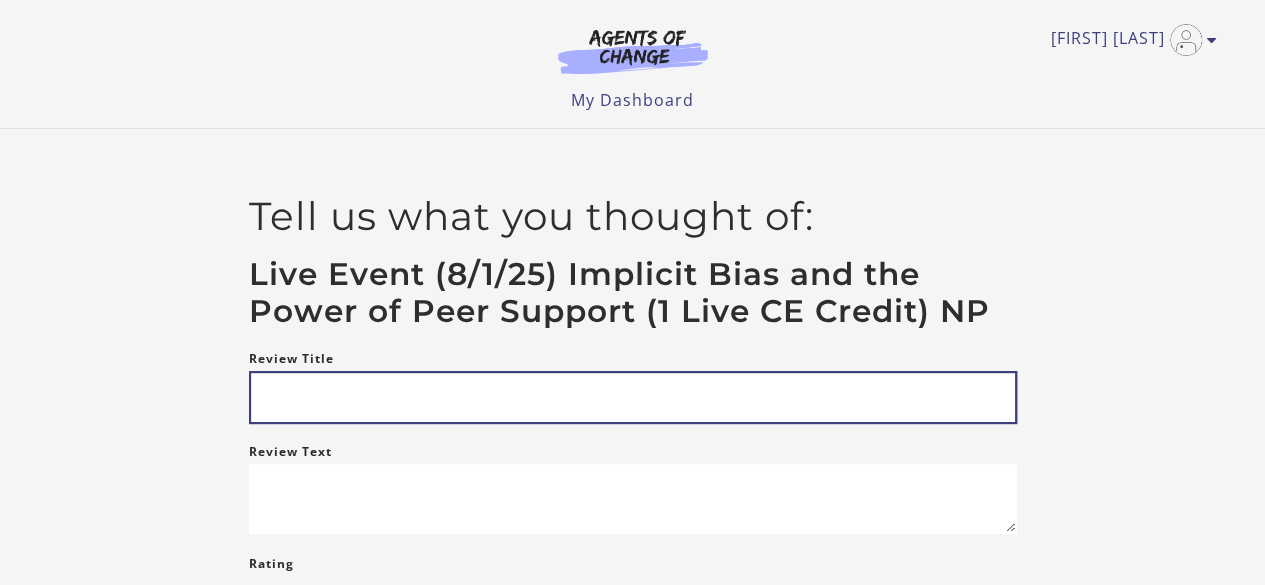 click on "Review Title" at bounding box center (633, 397) 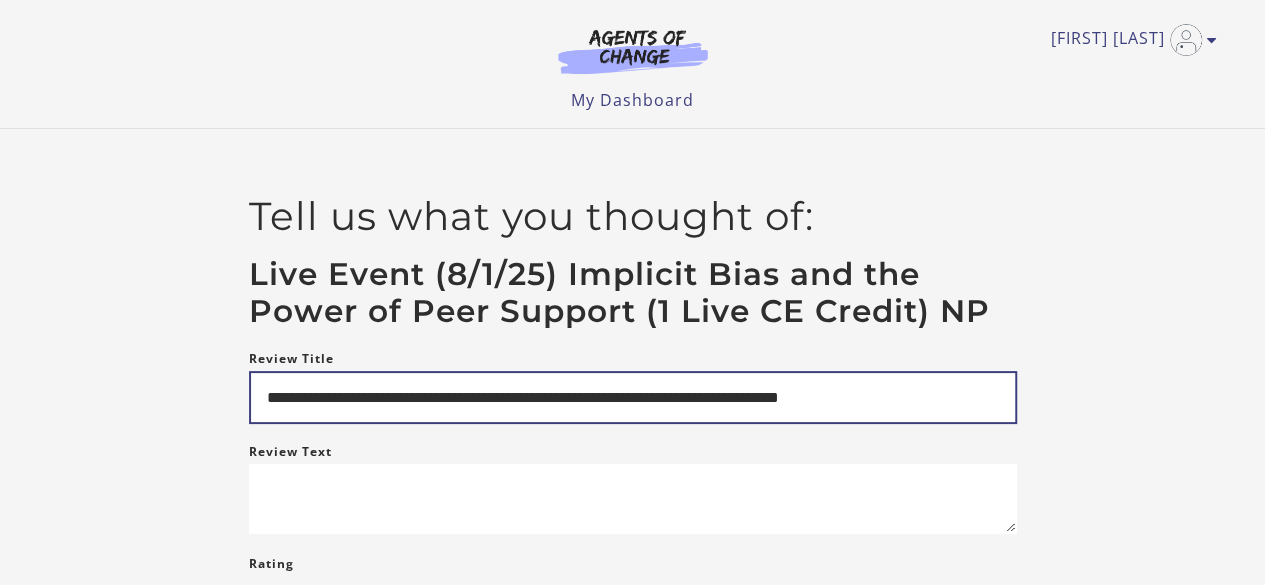 type on "**********" 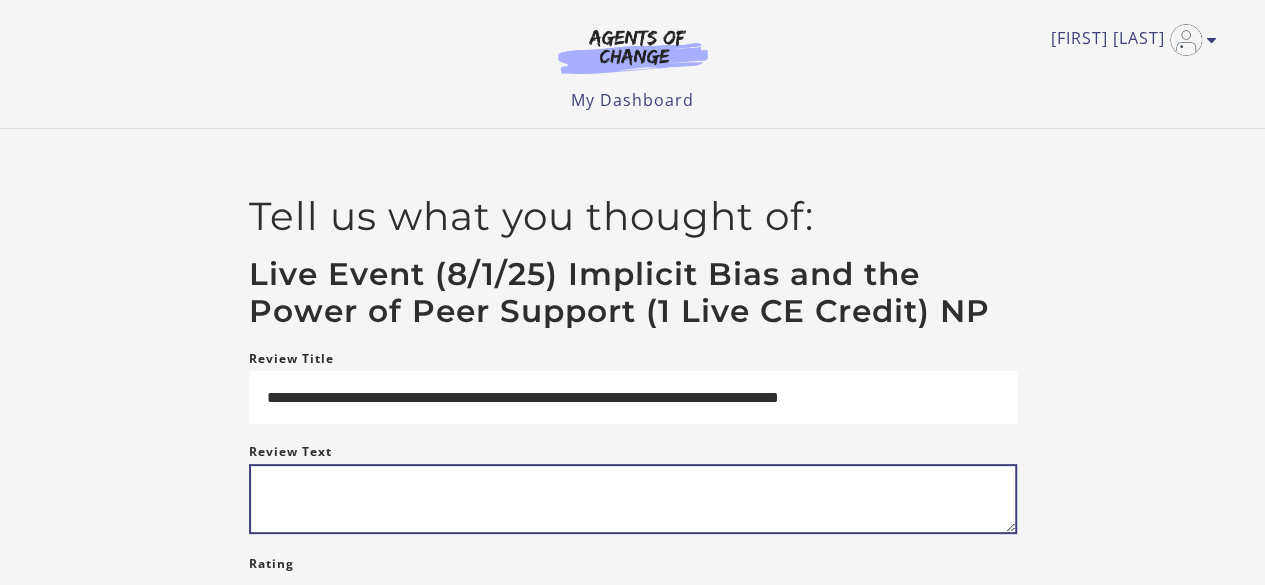 click on "Review Text" at bounding box center (633, 499) 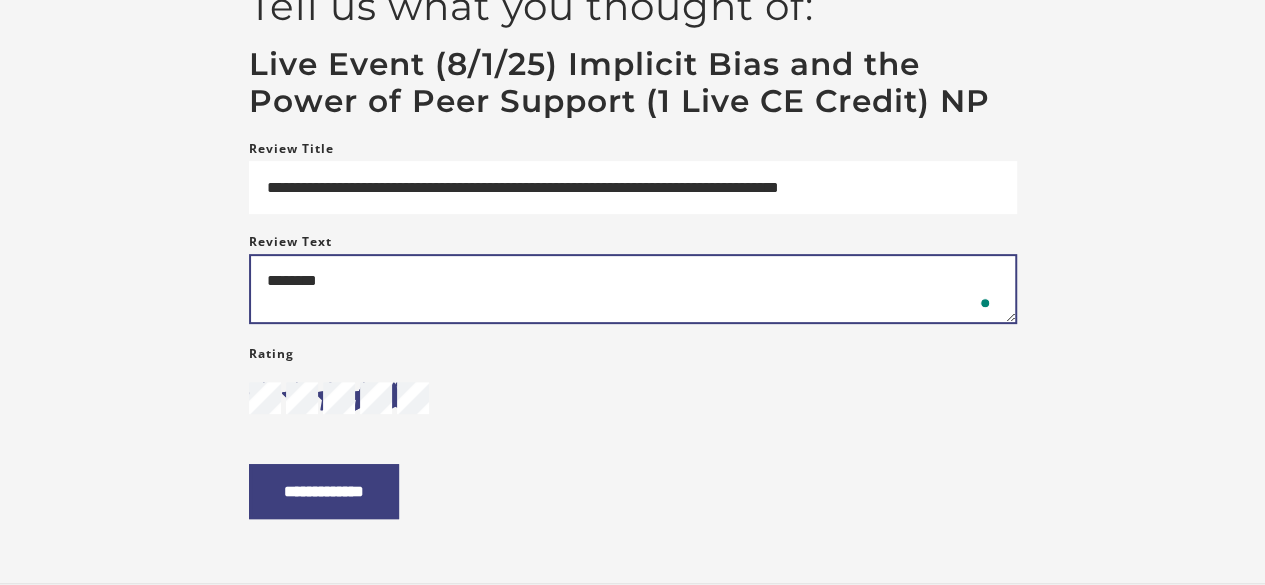 scroll, scrollTop: 212, scrollLeft: 0, axis: vertical 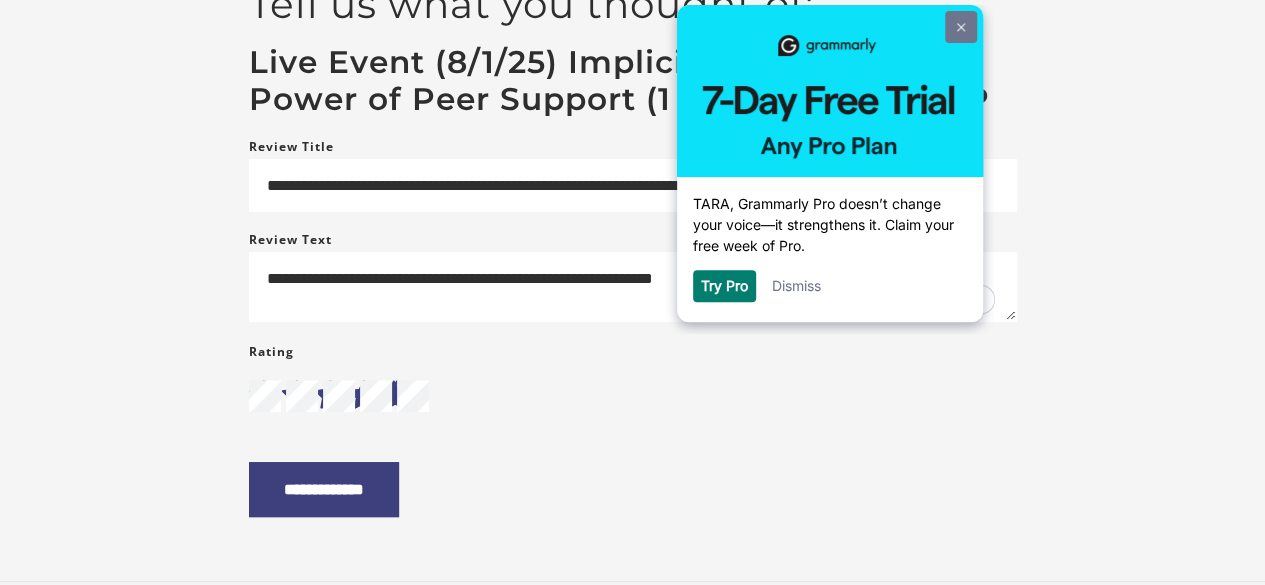 click at bounding box center (961, 27) 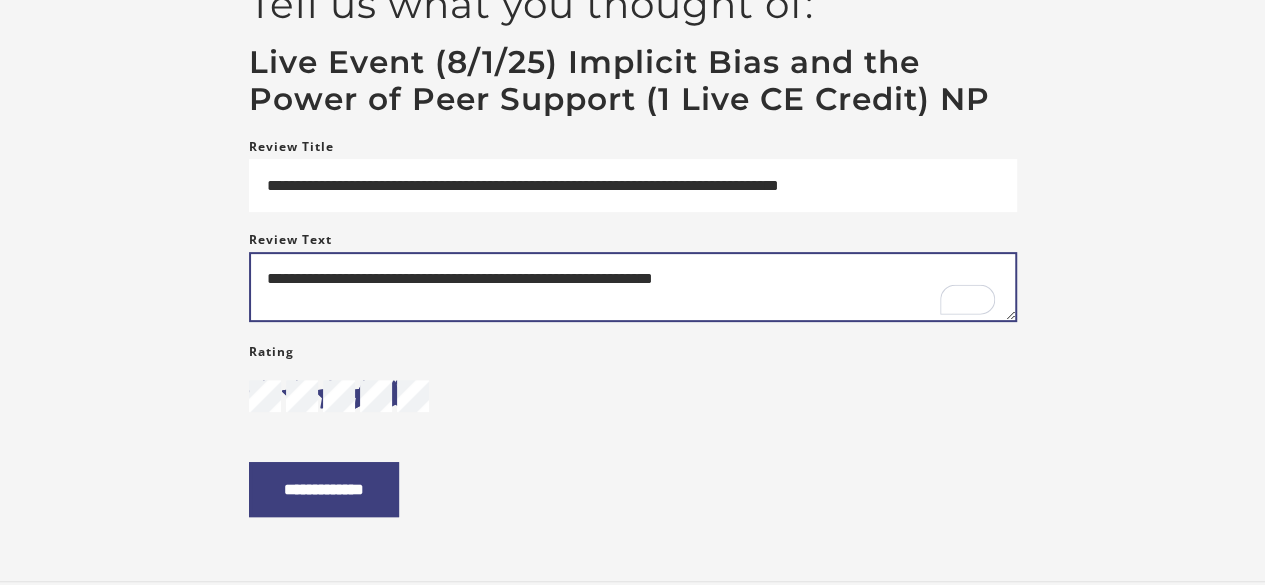 click on "**********" at bounding box center [633, 287] 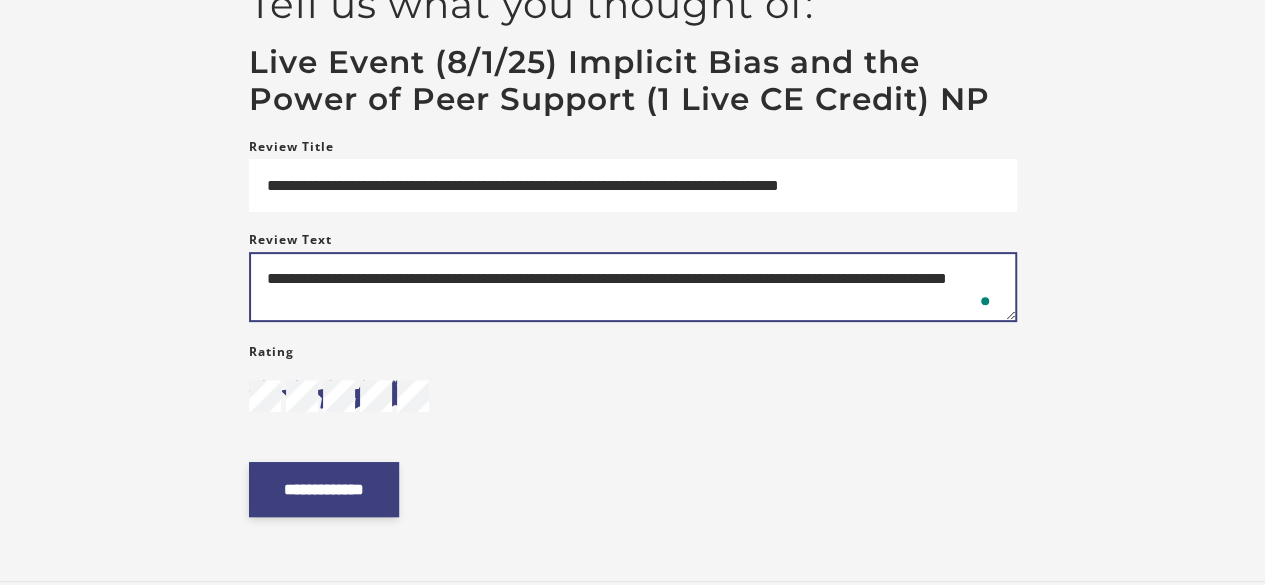 type on "**********" 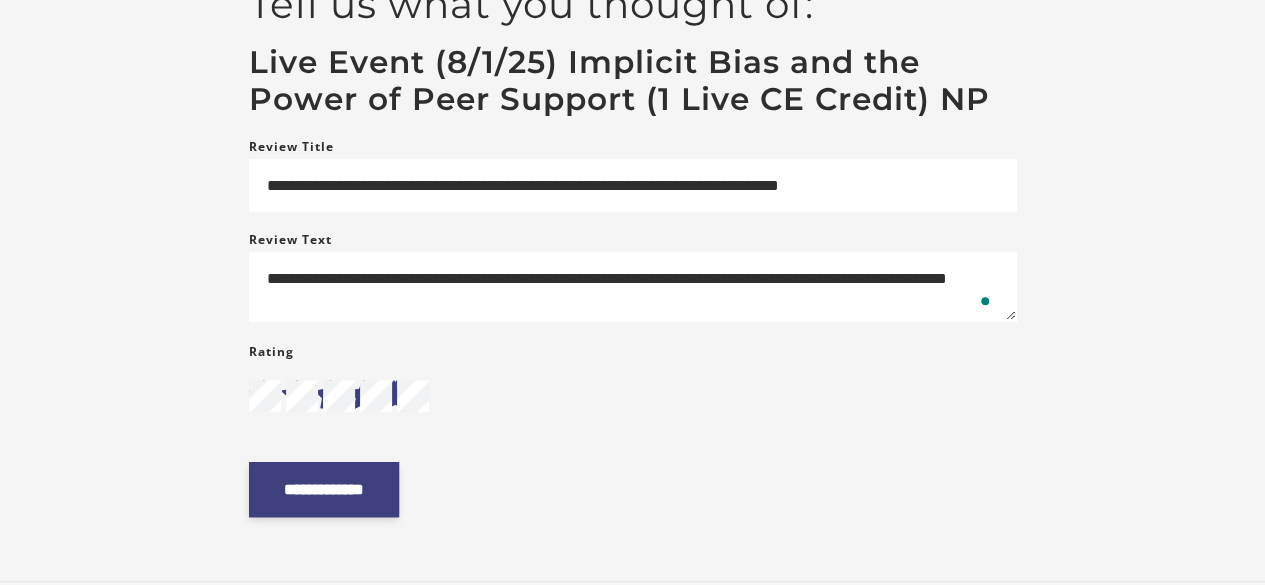 click on "**********" at bounding box center [324, 489] 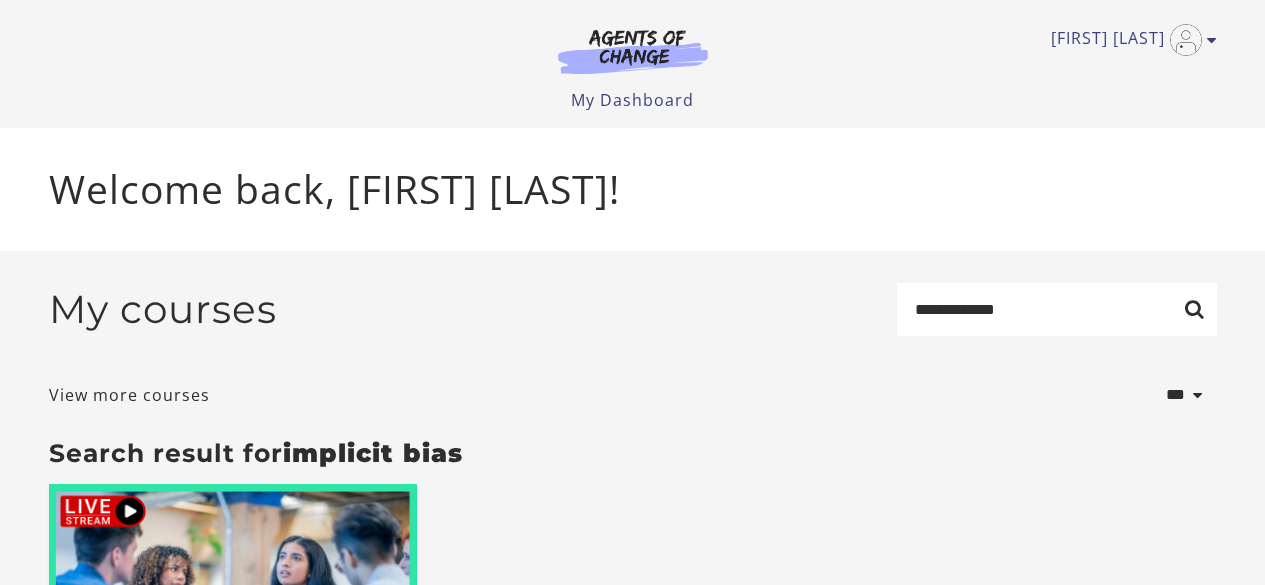 scroll, scrollTop: 0, scrollLeft: 0, axis: both 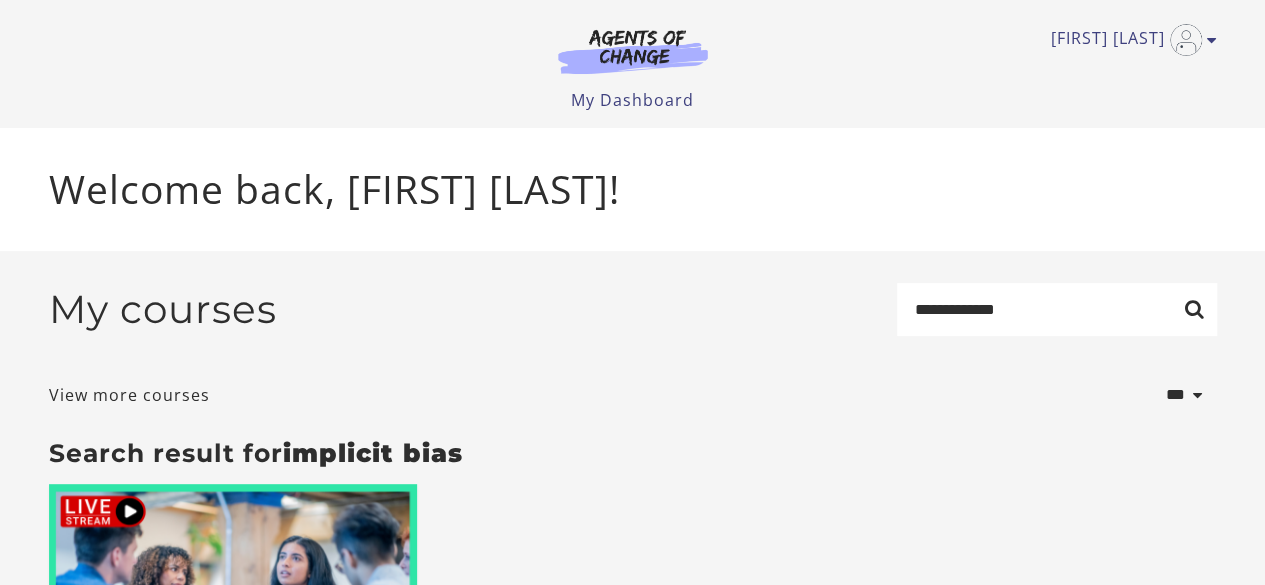 click on "Welcome back, [FIRST] [LAST]!" at bounding box center (633, 189) 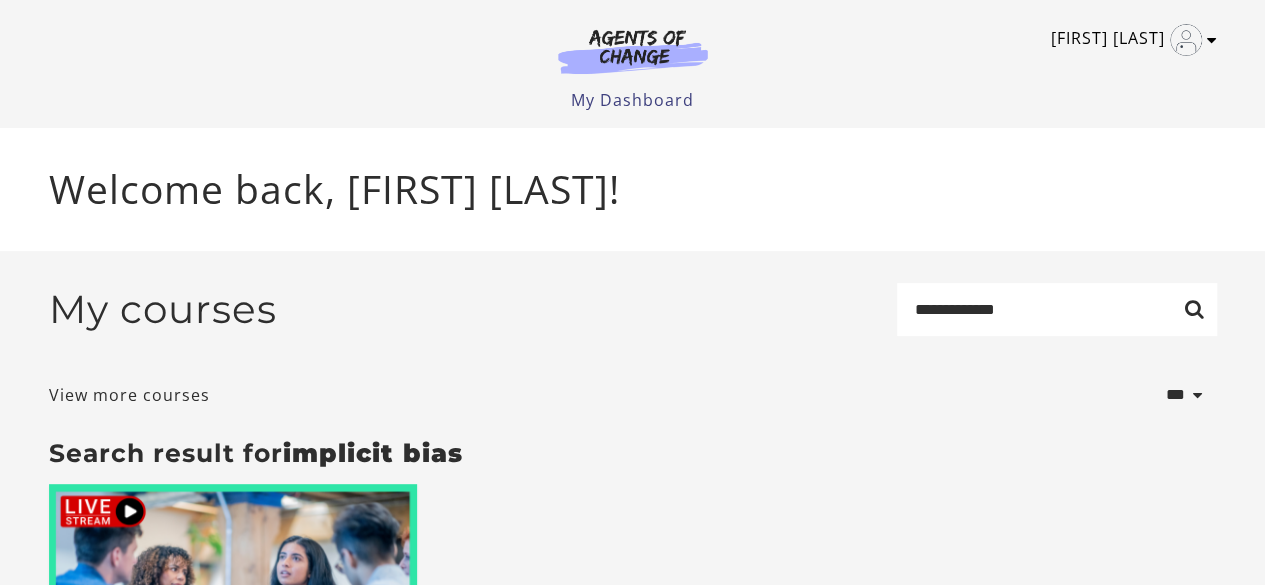 click at bounding box center (1212, 40) 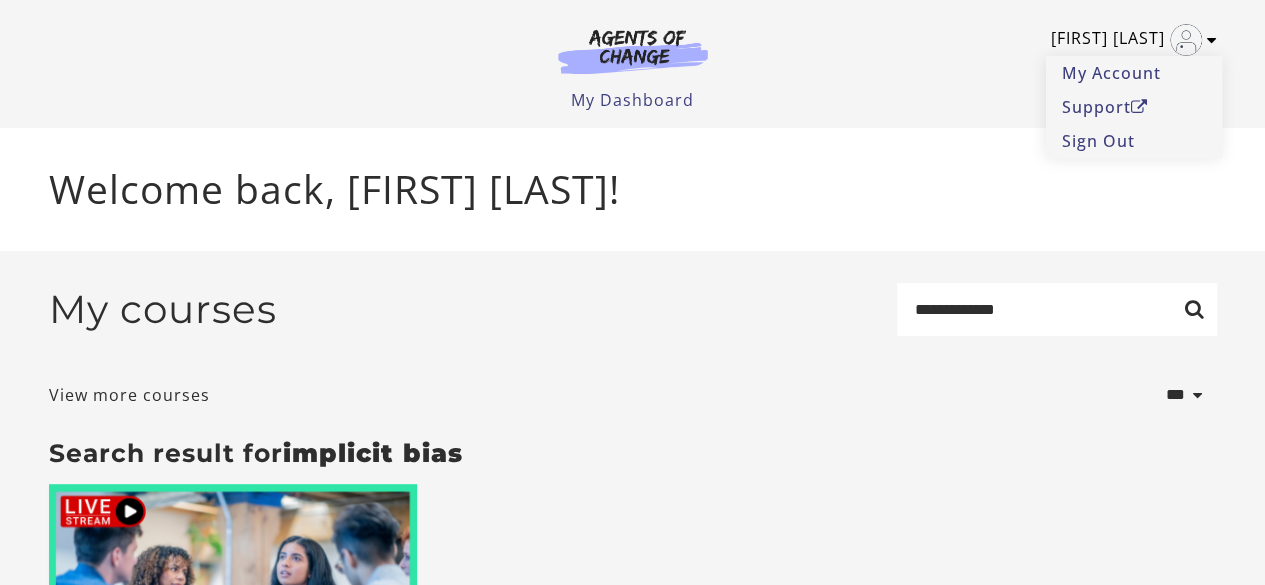 click at bounding box center [1212, 40] 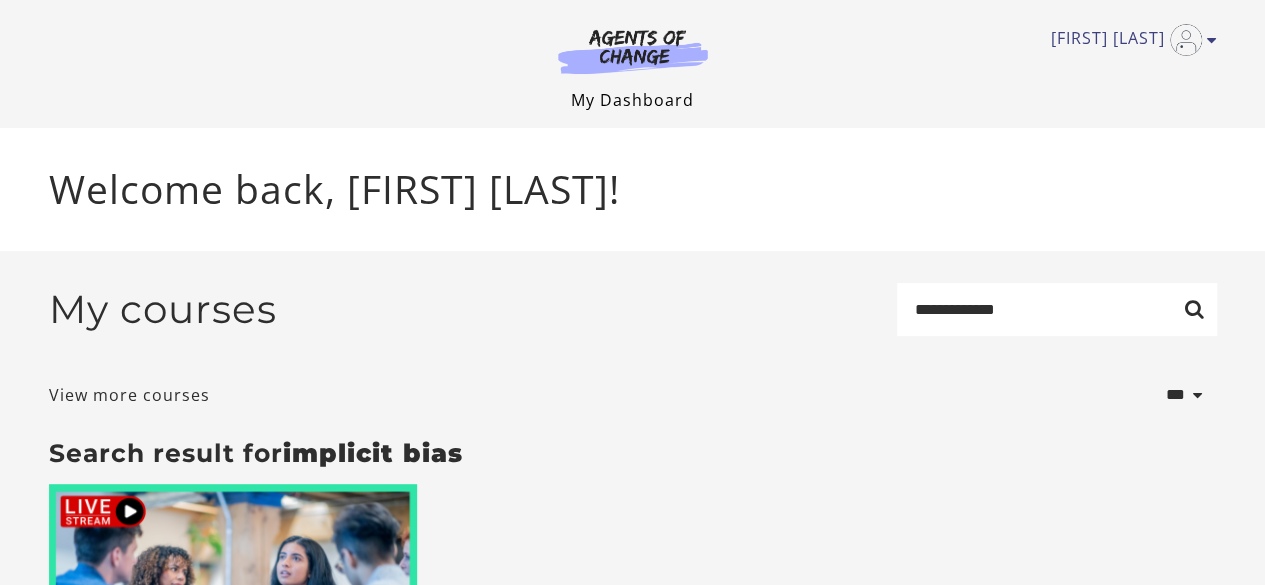 click on "My Dashboard" at bounding box center (632, 100) 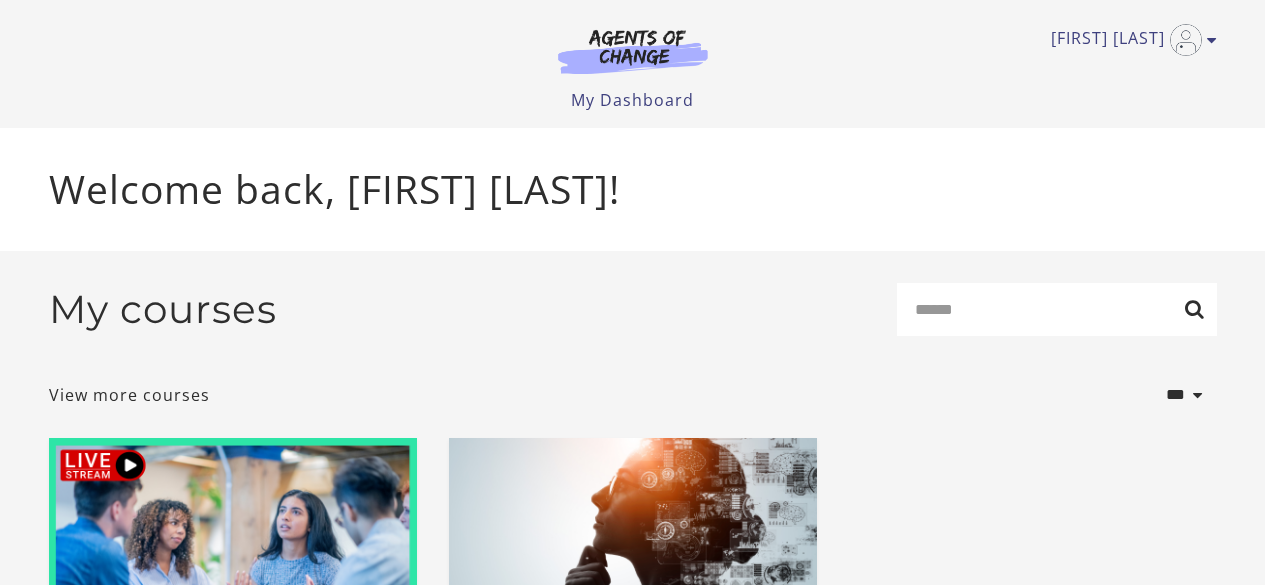 scroll, scrollTop: 0, scrollLeft: 0, axis: both 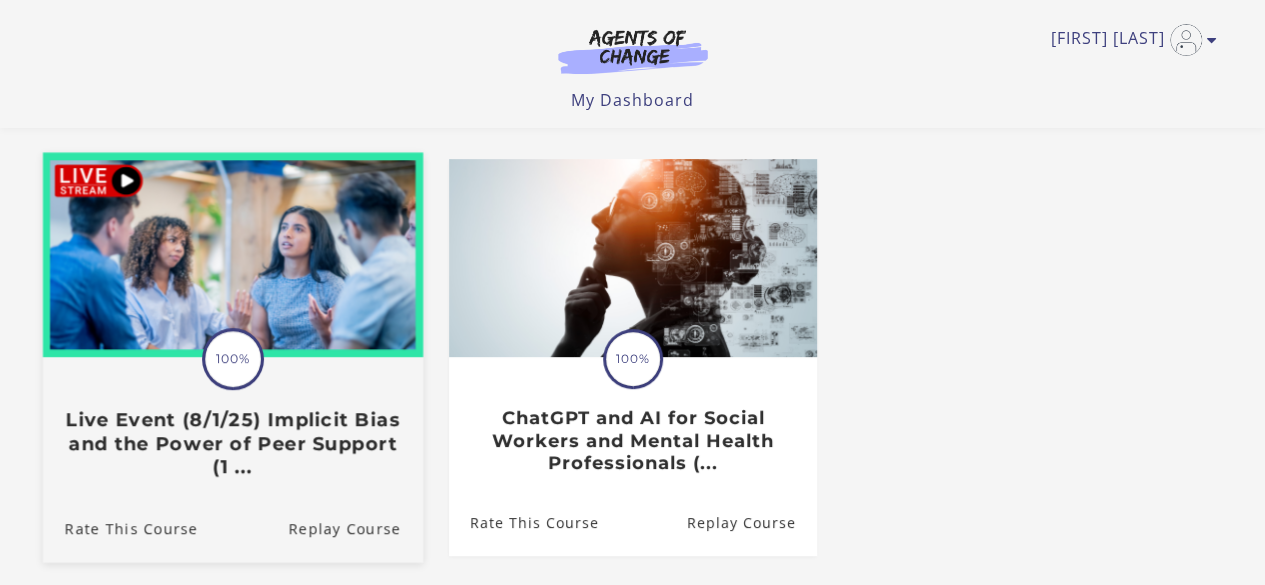 click on "Translation missing: en.liquid.partials.dashboard_course_card.progress_description: 100%
100%
Live Event (8/1/25) Implicit Bias and the Power of Peer Support (1 ..." at bounding box center (232, 418) 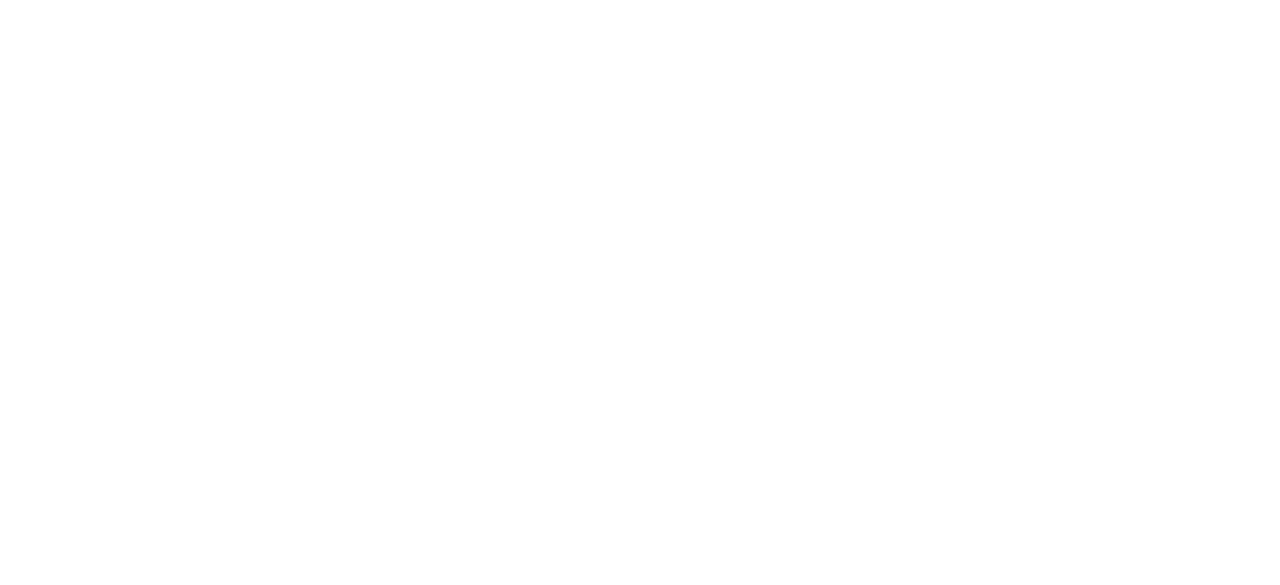 scroll, scrollTop: 0, scrollLeft: 0, axis: both 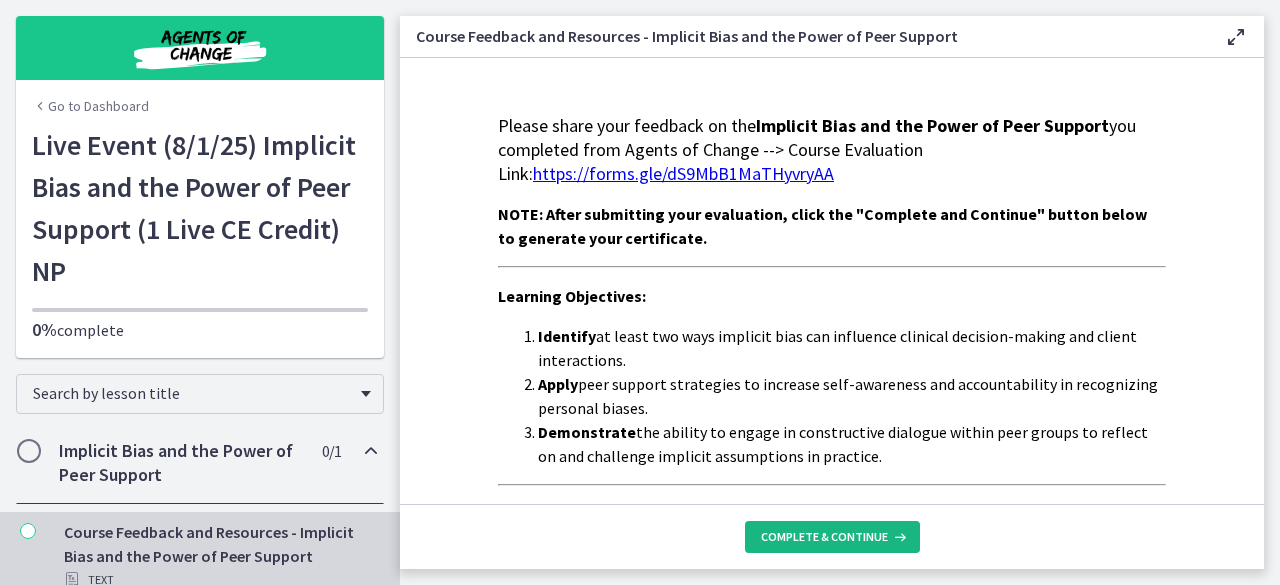 click on "Complete & continue" at bounding box center [824, 537] 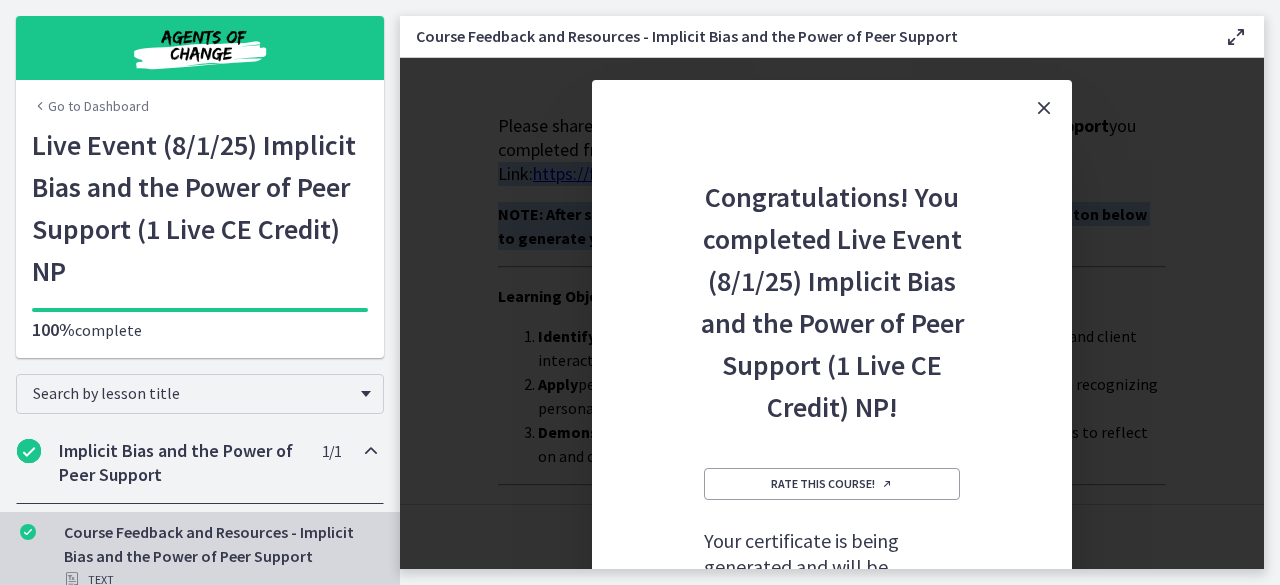 drag, startPoint x: 1277, startPoint y: 145, endPoint x: 1270, endPoint y: 234, distance: 89.27486 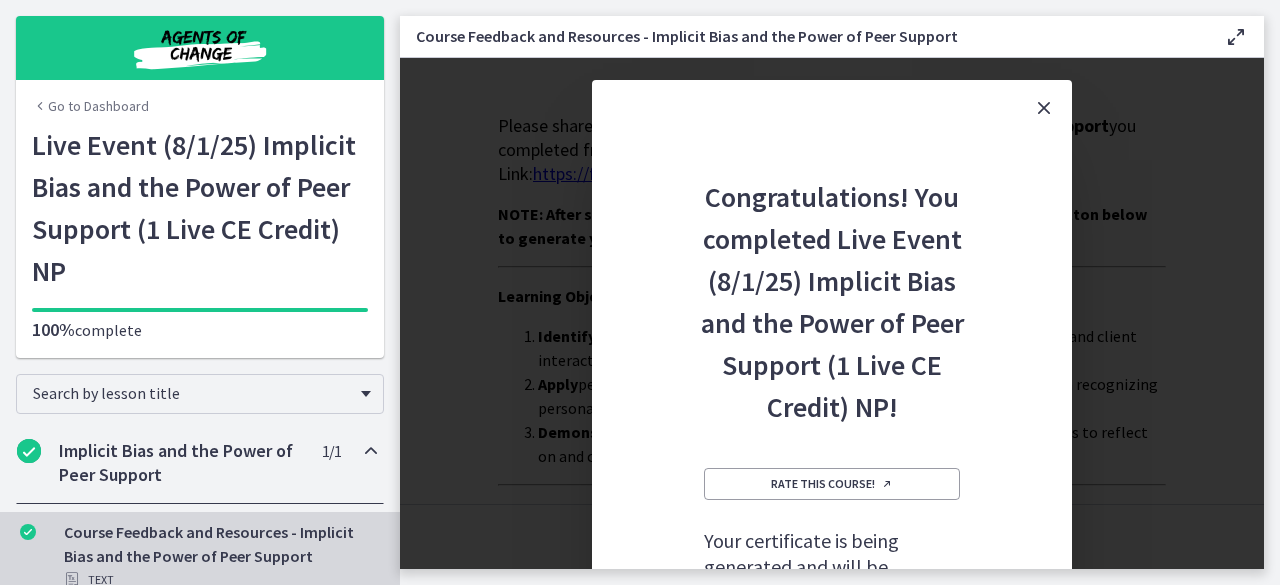 click on "Congratulations! You completed Live Event (8/1/25) Implicit Bias and the Power of Peer Support (1 Live CE Credit) NP!
Rate this course!
Your certificate is being generated and will be available soon
Go to My Account > Certificates" at bounding box center [832, 445] 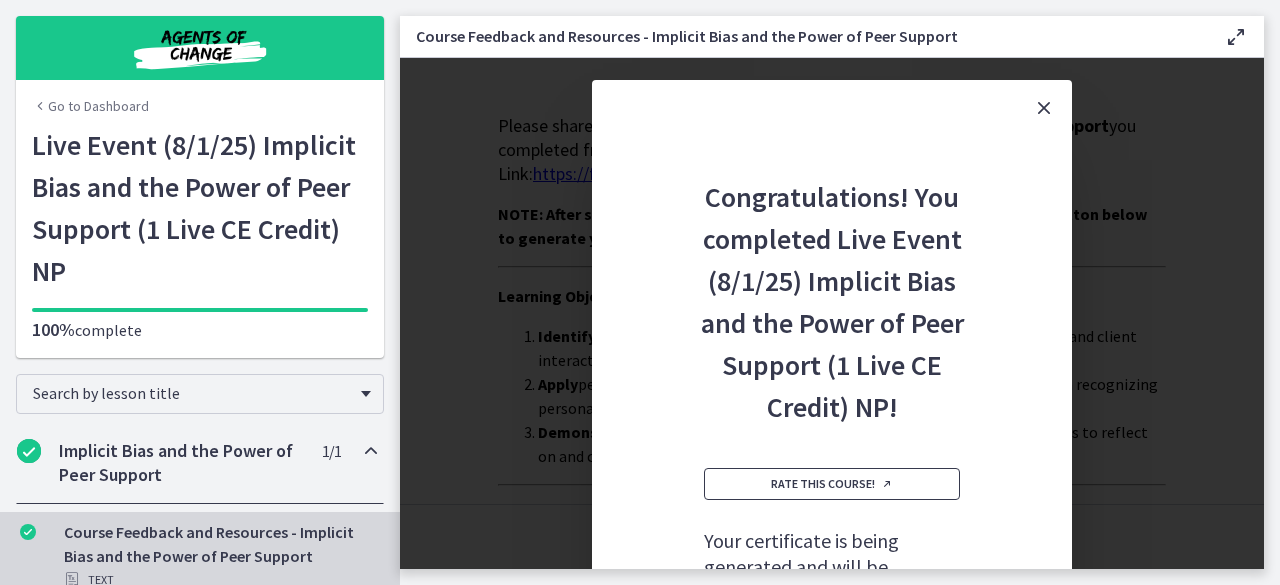 click on "Rate this course!" at bounding box center (832, 484) 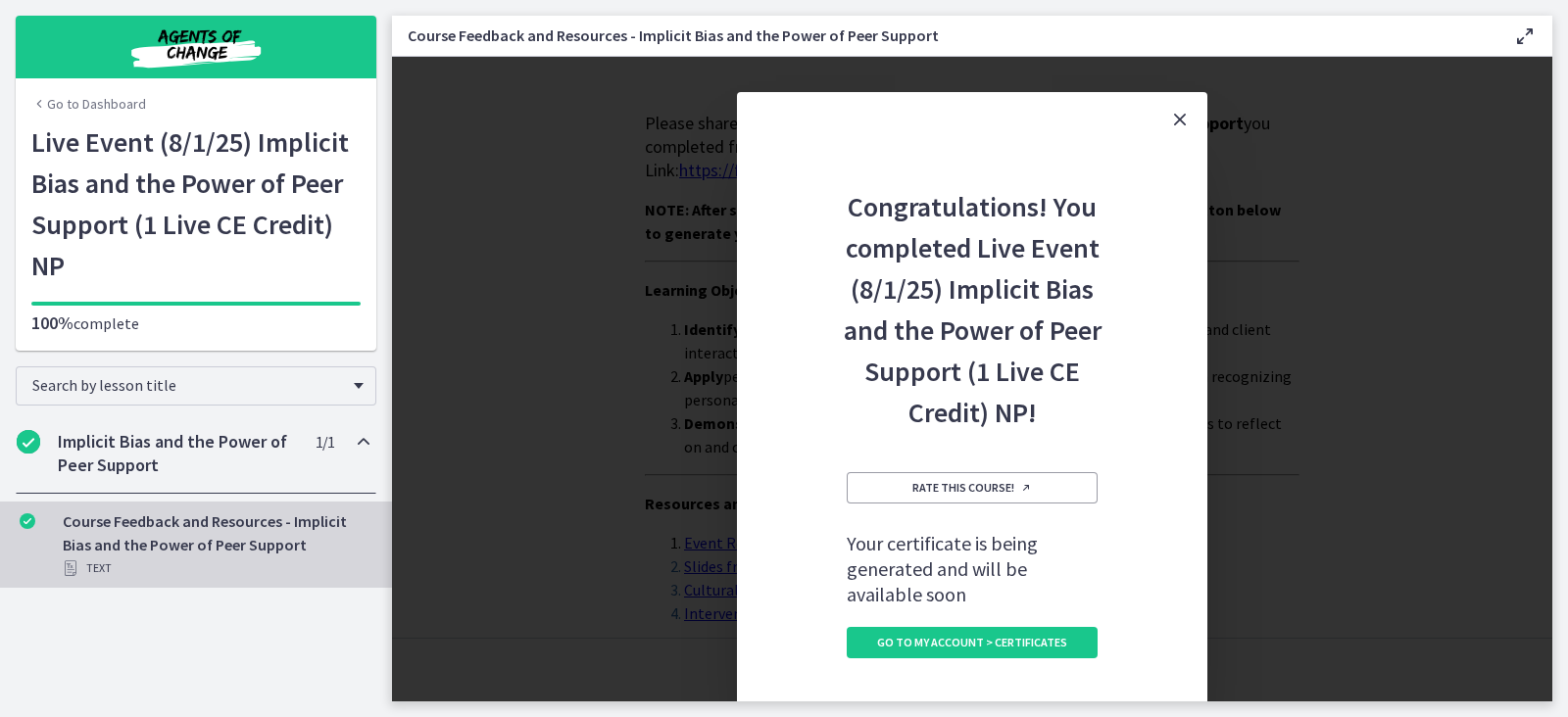 drag, startPoint x: 1094, startPoint y: 20, endPoint x: 1057, endPoint y: 579, distance: 560.2232 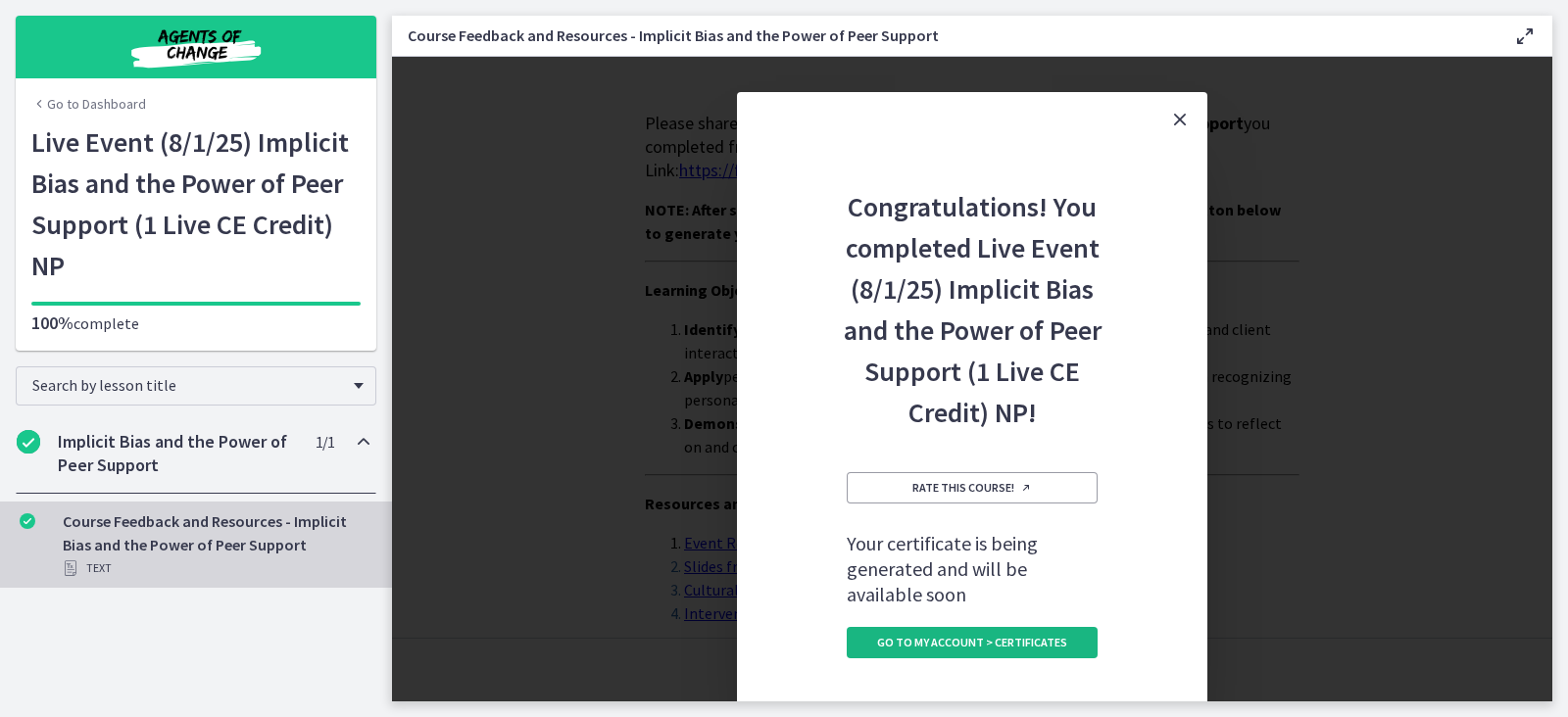 click on "Go to My Account > Certificates" at bounding box center (972, 643) 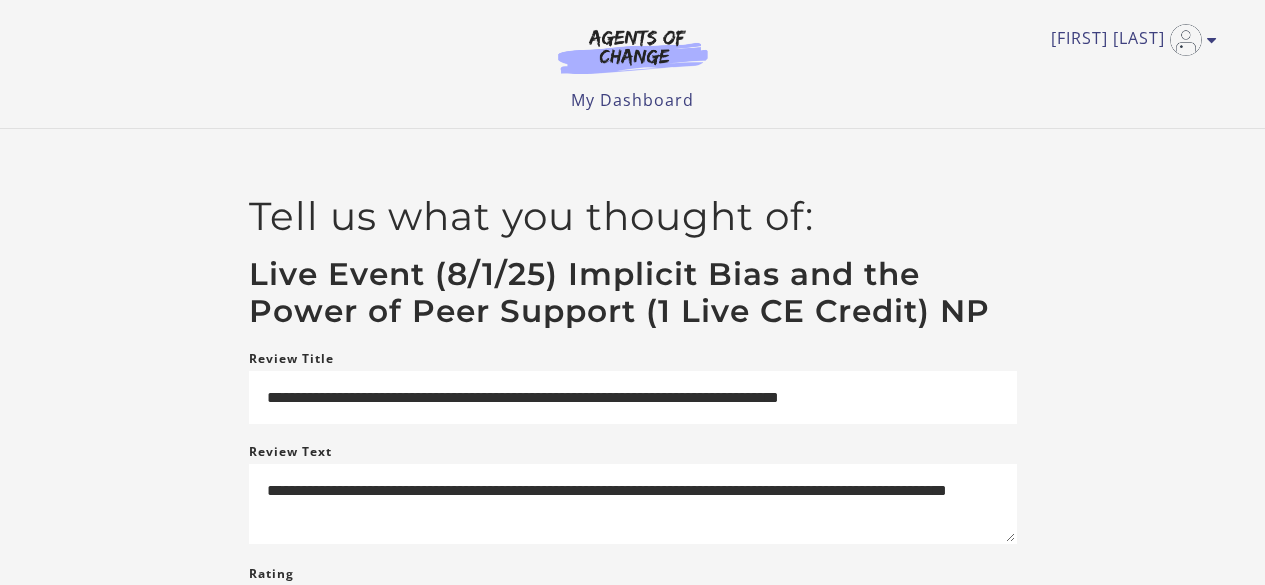 scroll, scrollTop: 0, scrollLeft: 0, axis: both 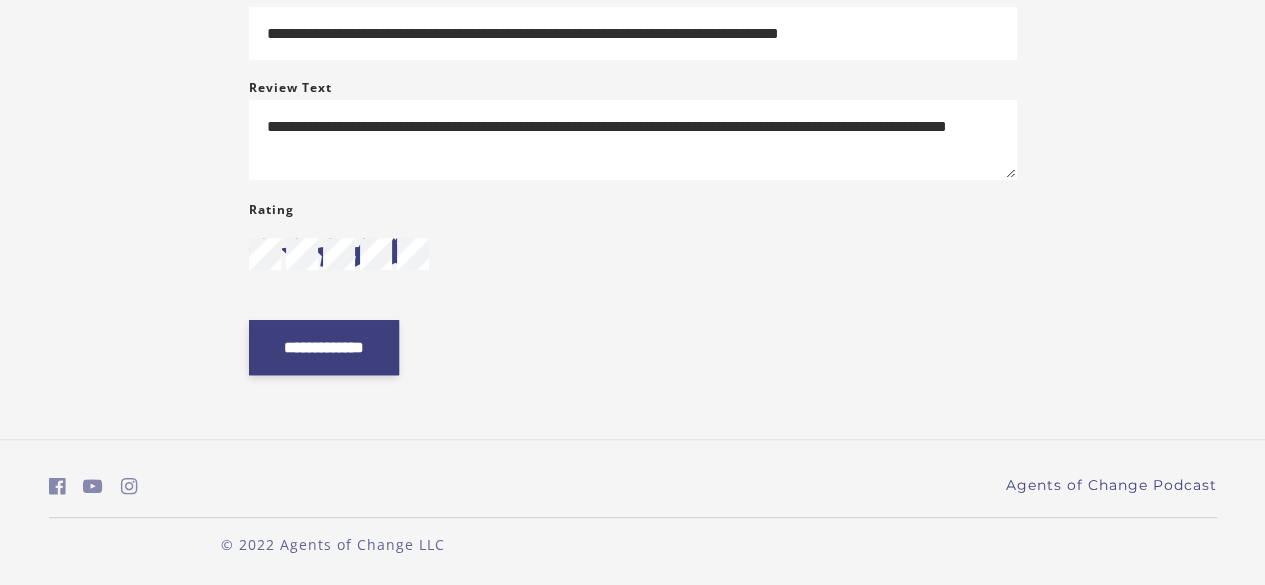click on "**********" at bounding box center [324, 347] 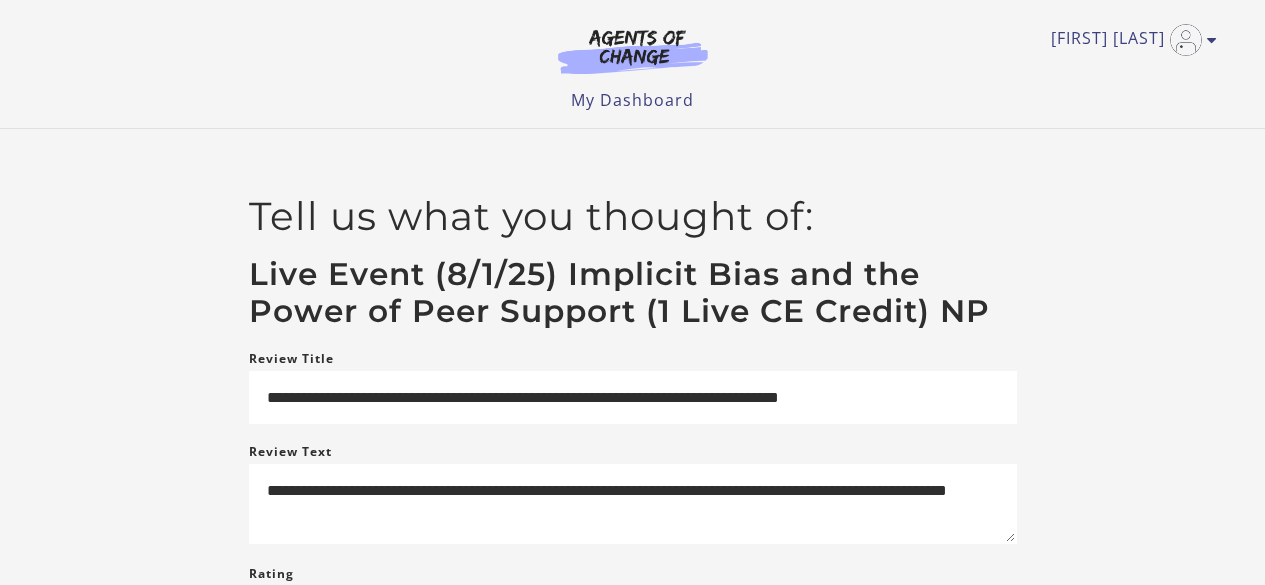 scroll, scrollTop: 0, scrollLeft: 0, axis: both 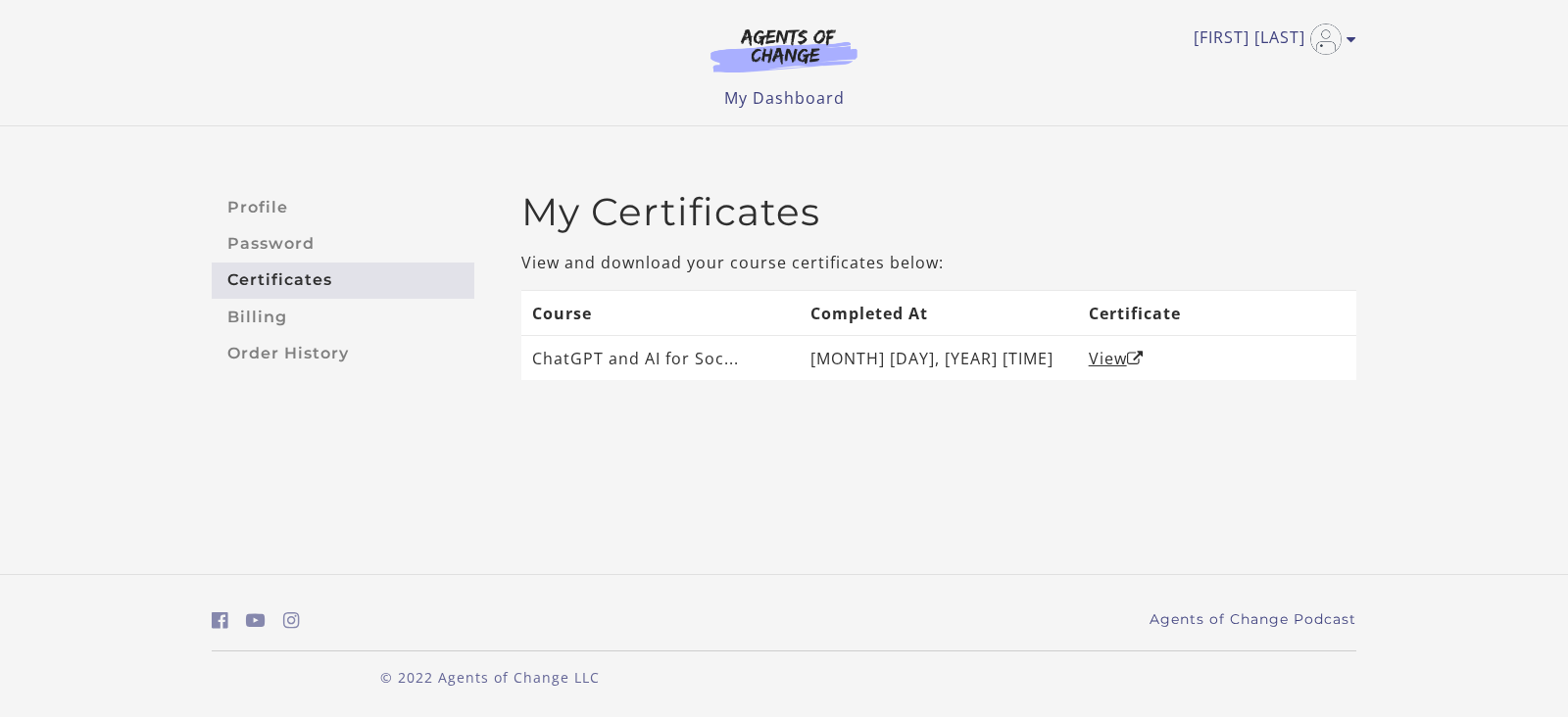 click on "Certificates" at bounding box center [343, 280] 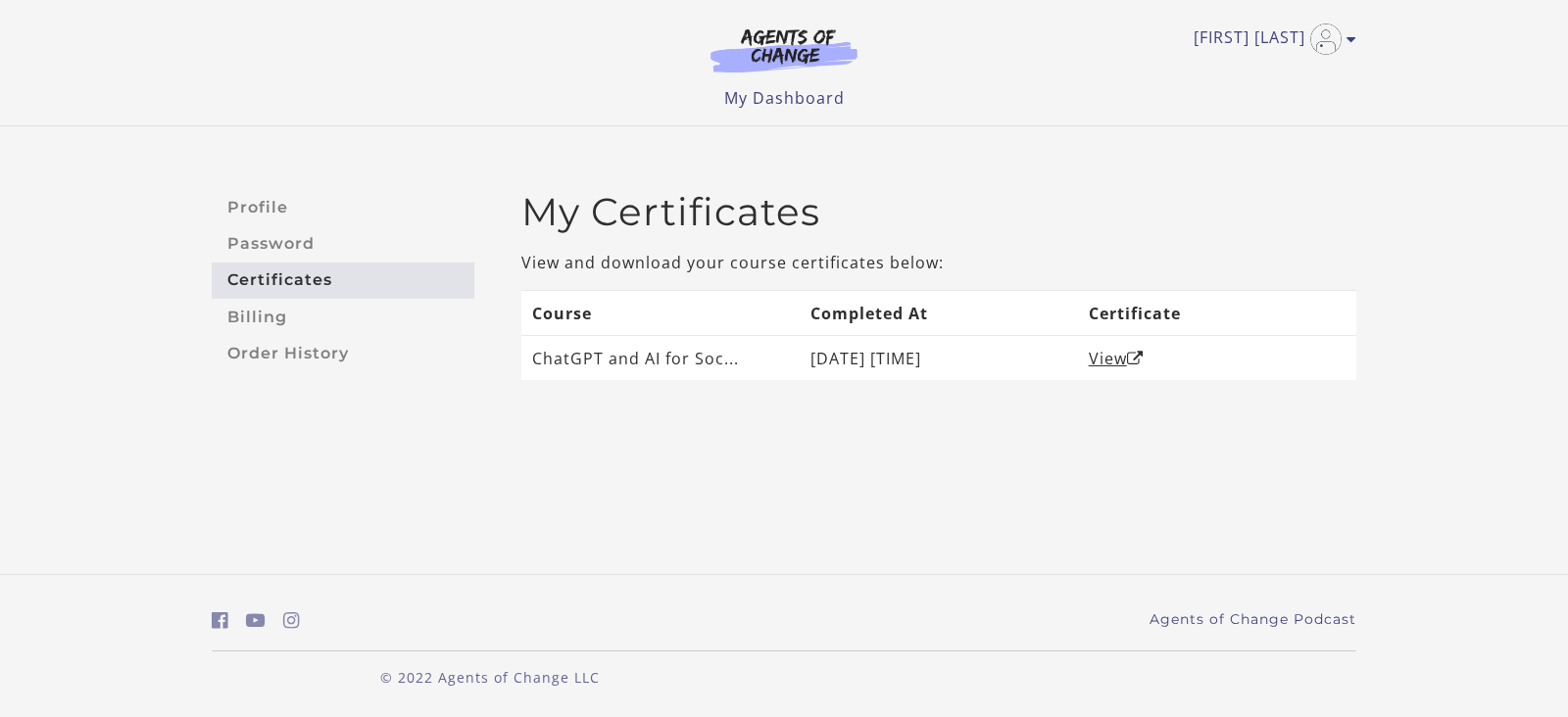 scroll, scrollTop: 0, scrollLeft: 0, axis: both 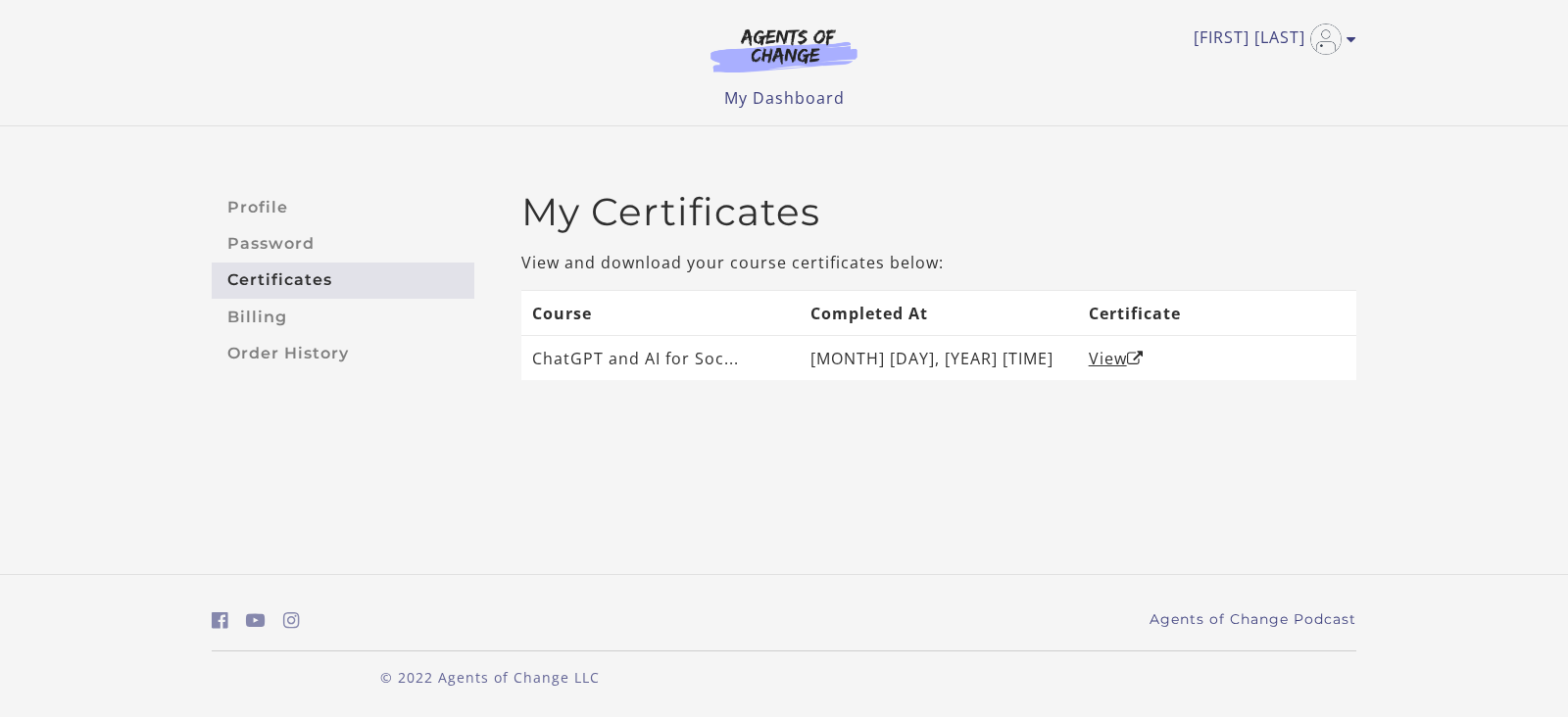 click on "Certificates" at bounding box center [343, 280] 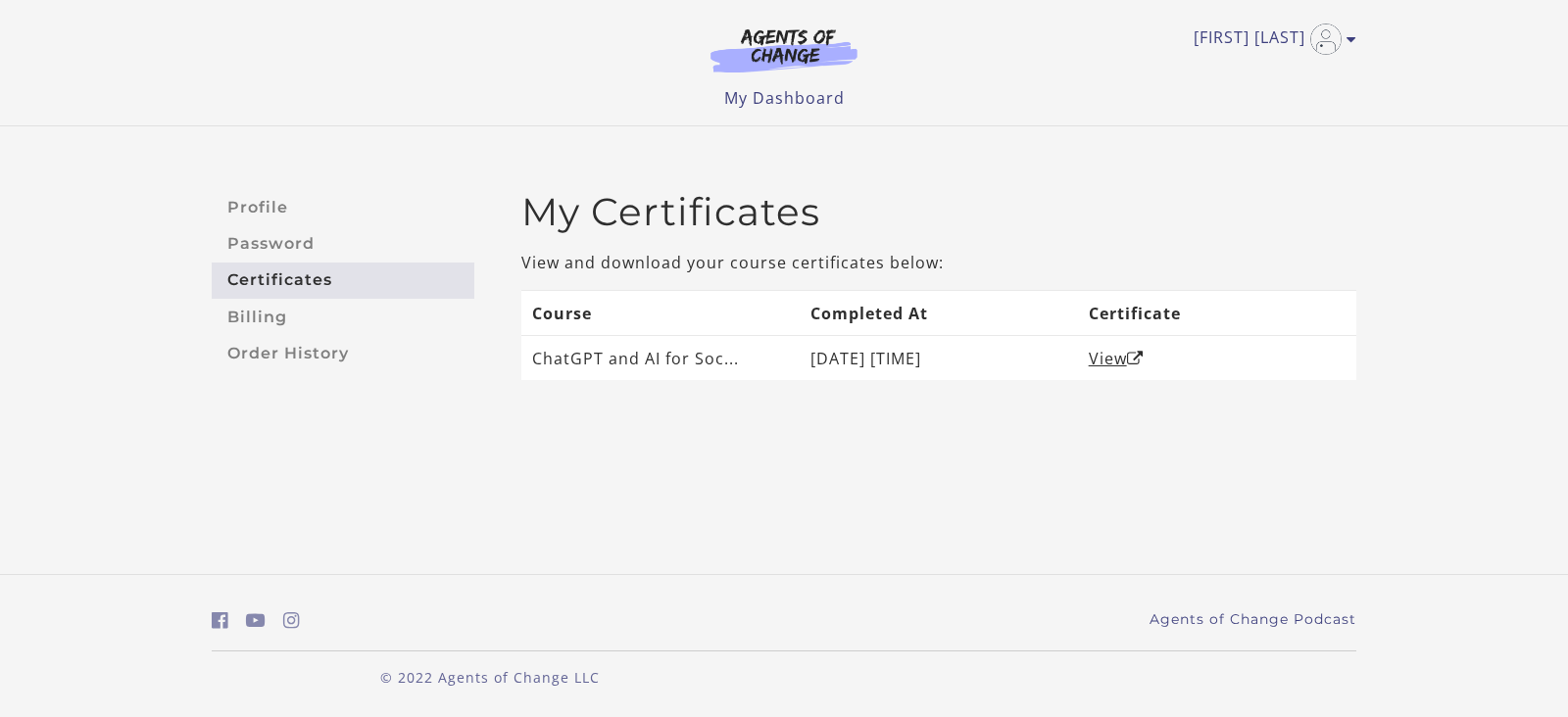 scroll, scrollTop: 0, scrollLeft: 0, axis: both 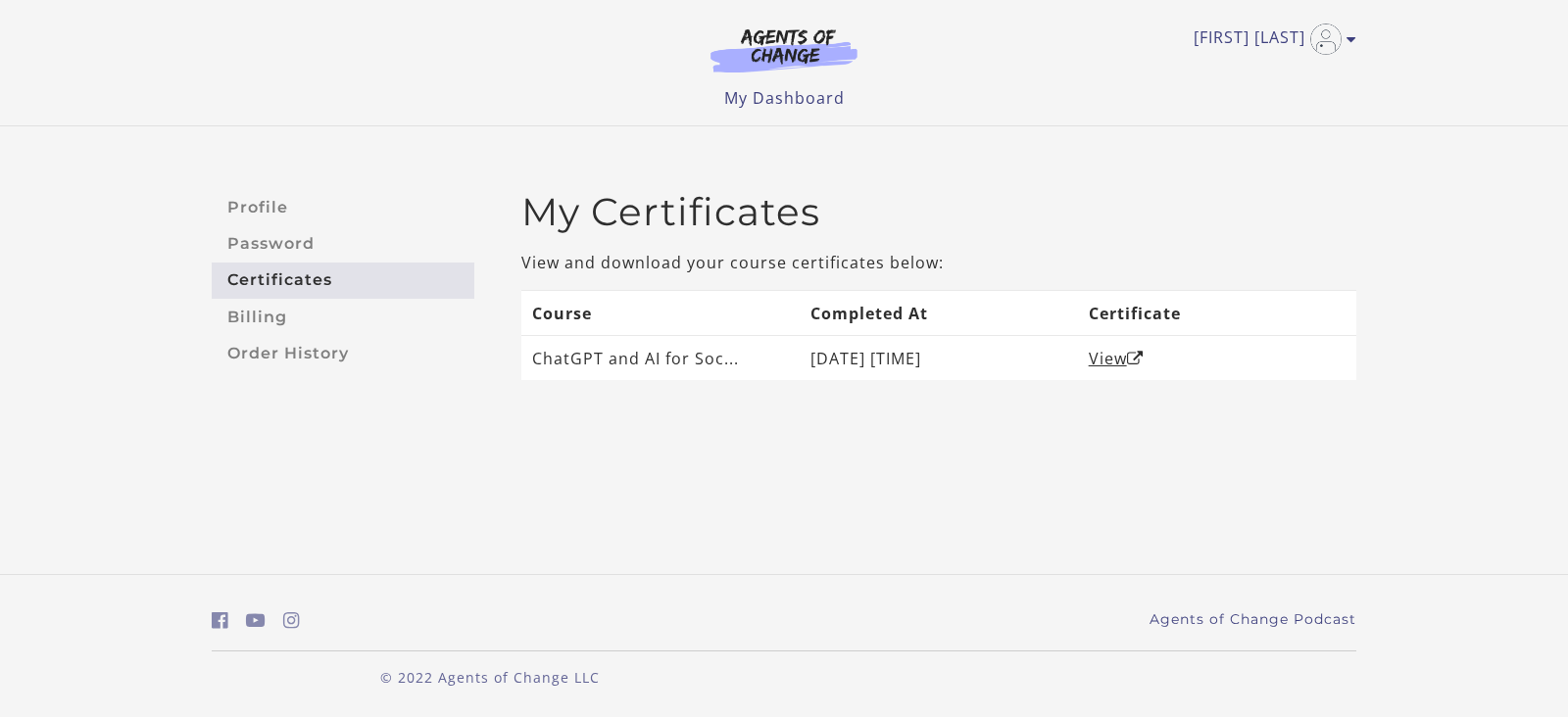 click on "Profile
Password
Certificates
Billing
Order History
My Certificates
View and download your course certificates below:
Course
Completed At
Certificate
ChatGPT and AI for Soc...
[DATE] [TIME]
View" at bounding box center [784, 301] 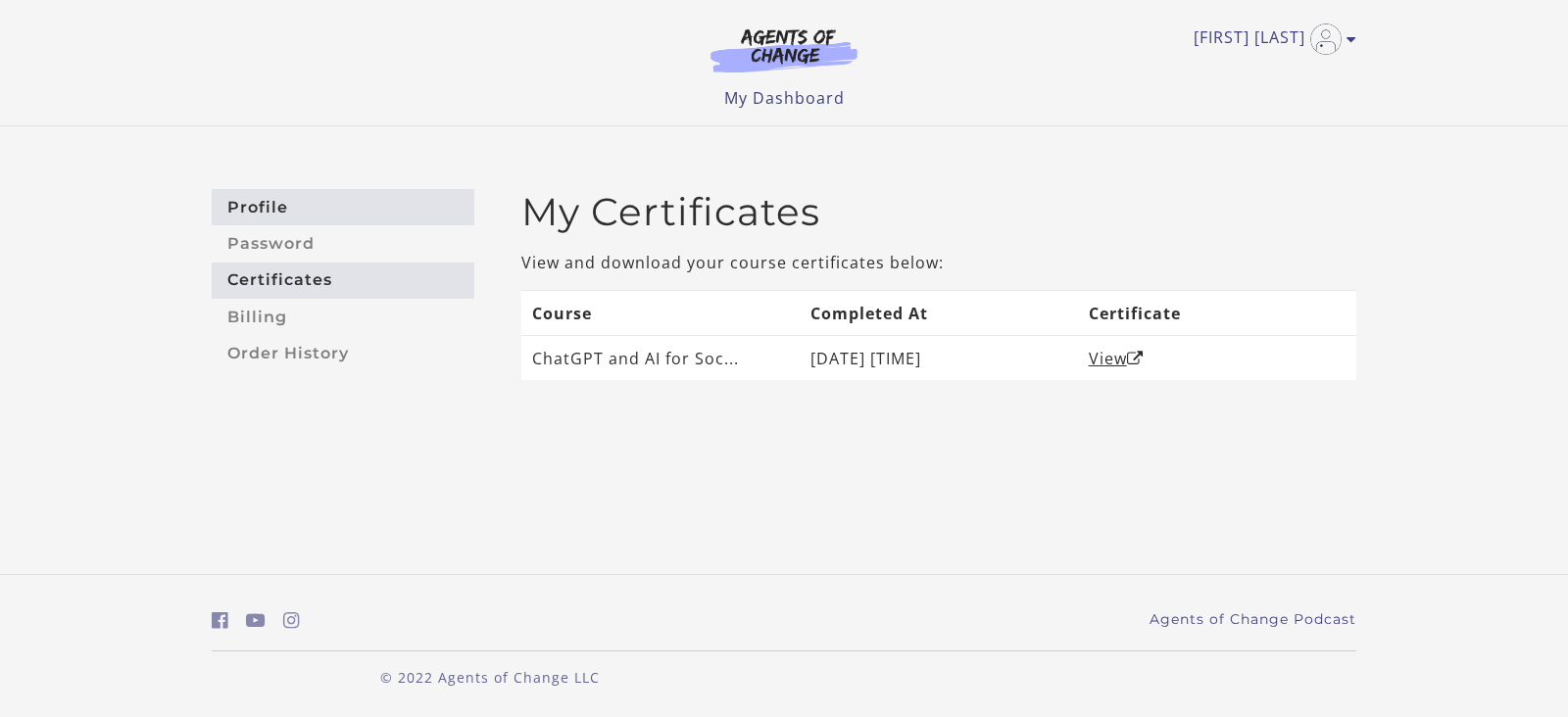 click on "Profile" at bounding box center (343, 207) 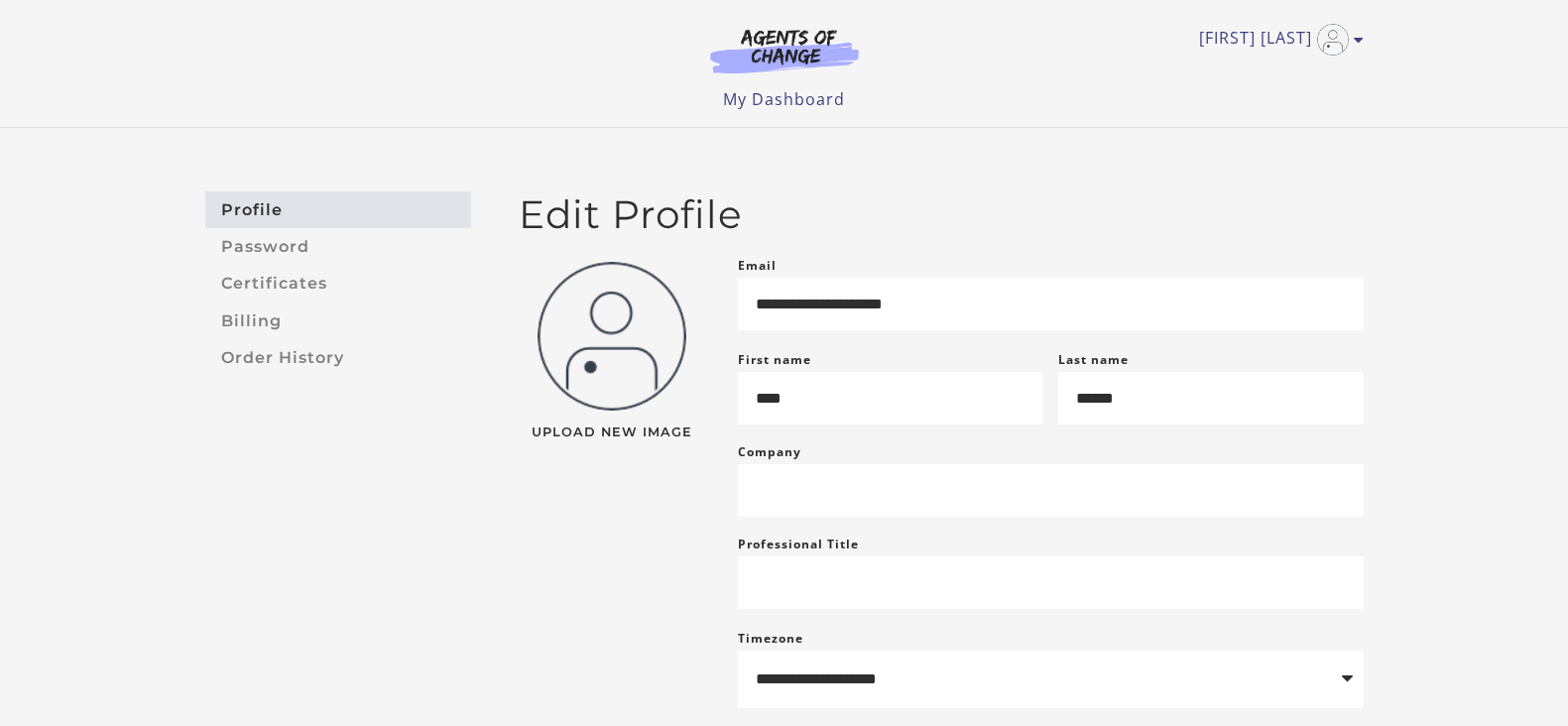 scroll, scrollTop: 0, scrollLeft: 0, axis: both 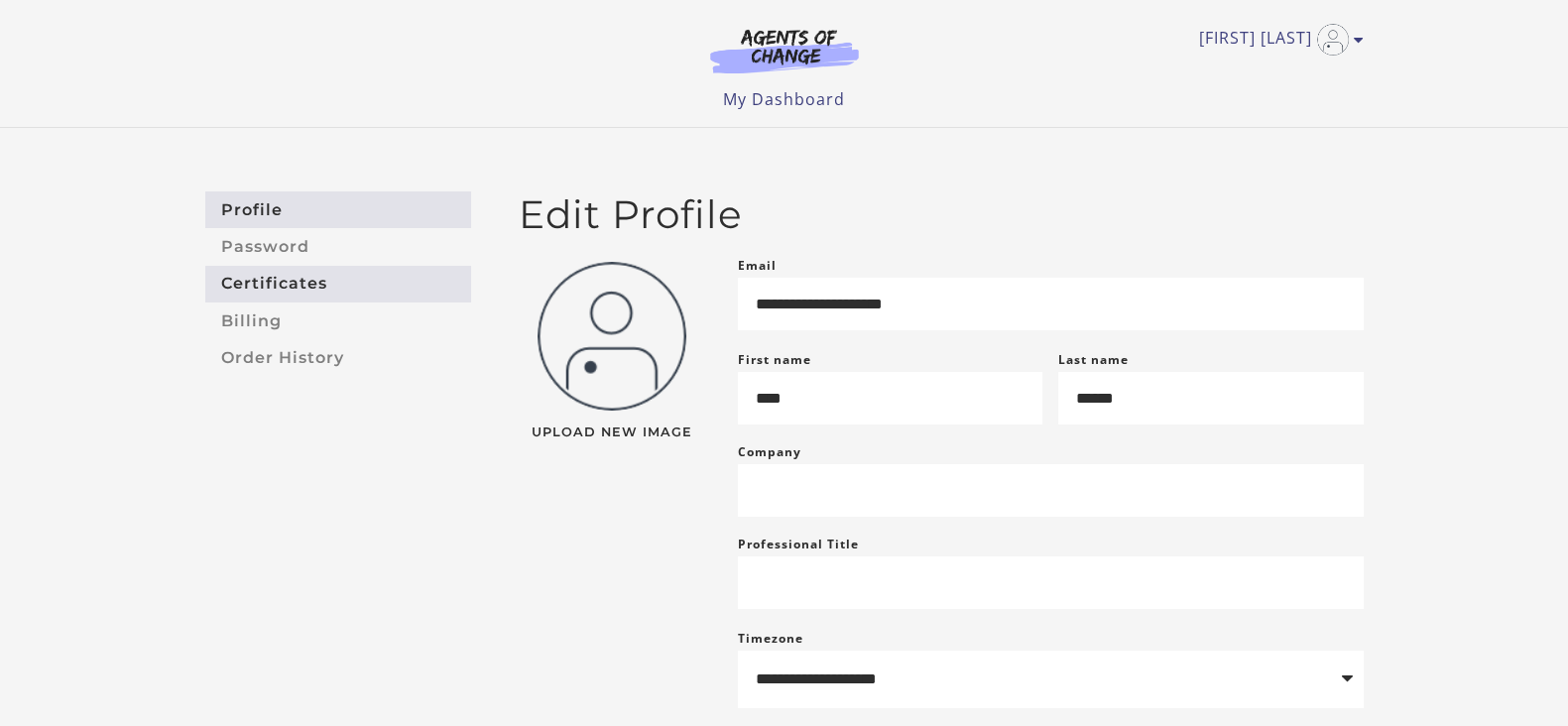 click on "Certificates" at bounding box center [338, 284] 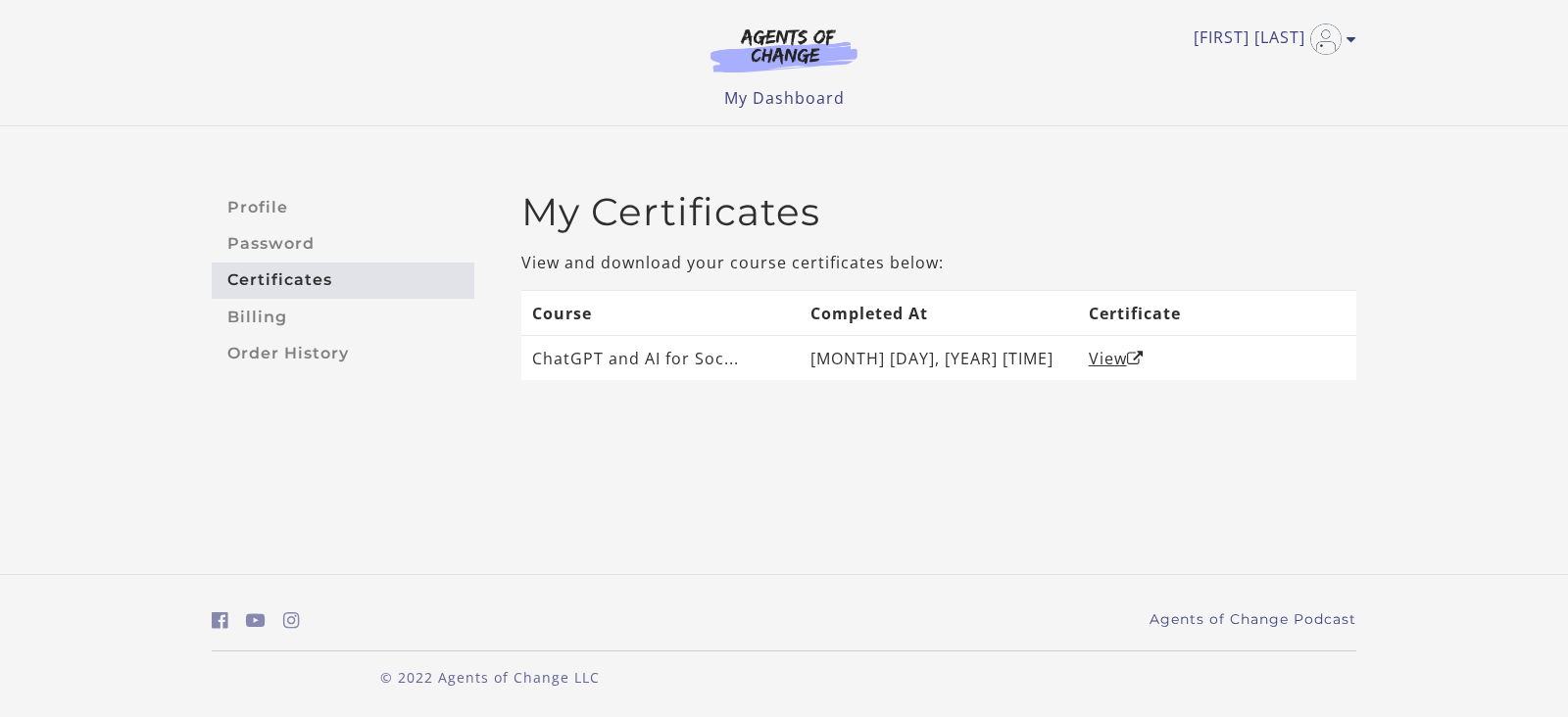 scroll, scrollTop: 0, scrollLeft: 0, axis: both 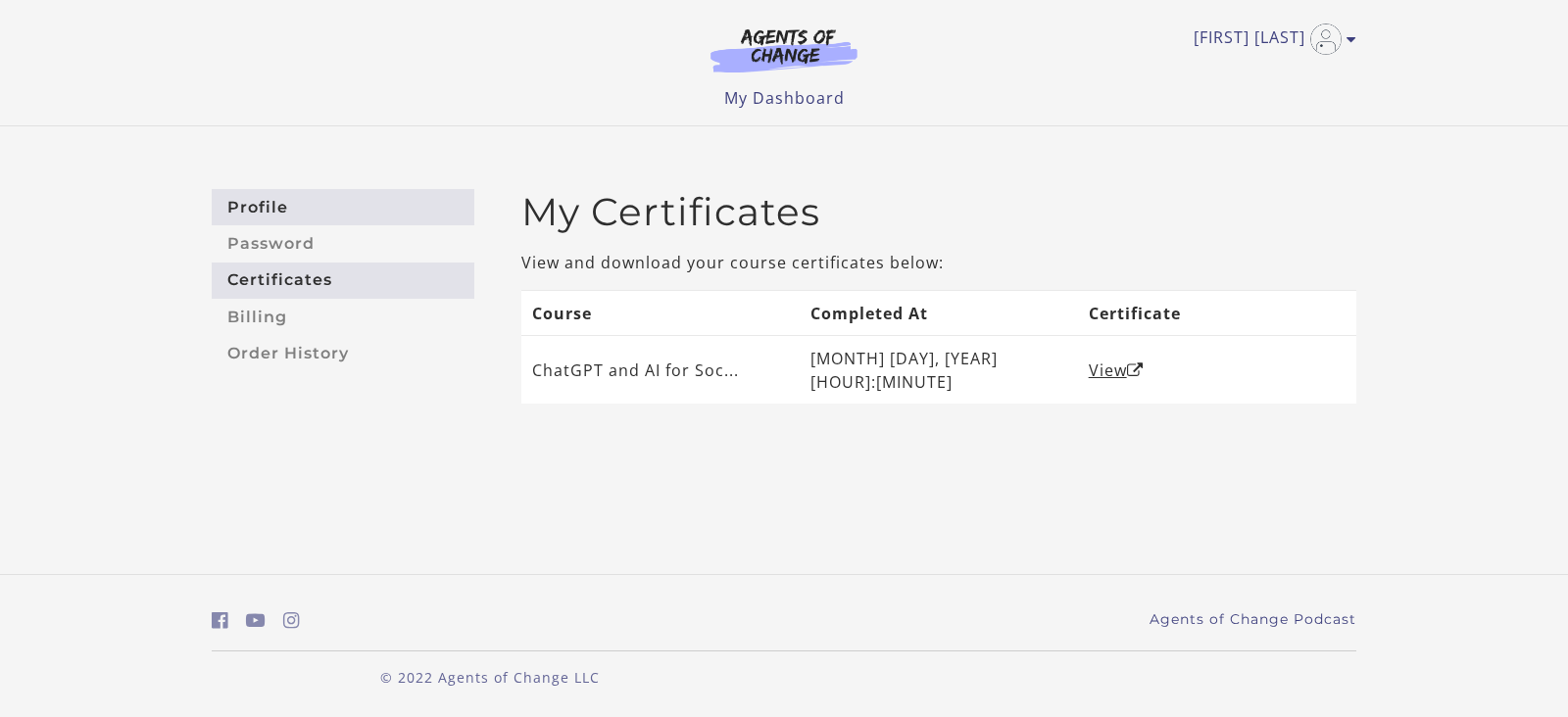 click on "Profile" at bounding box center (343, 207) 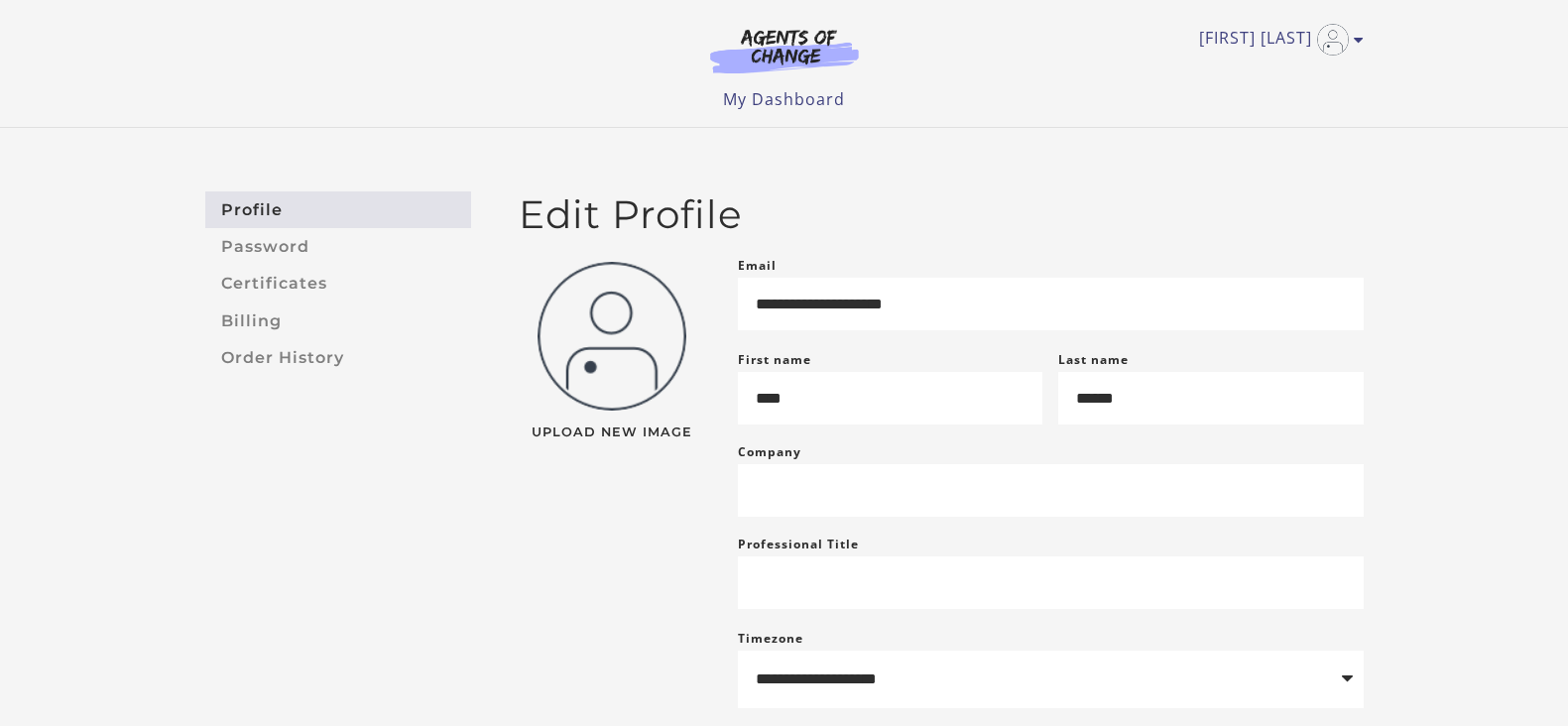 scroll, scrollTop: 0, scrollLeft: 0, axis: both 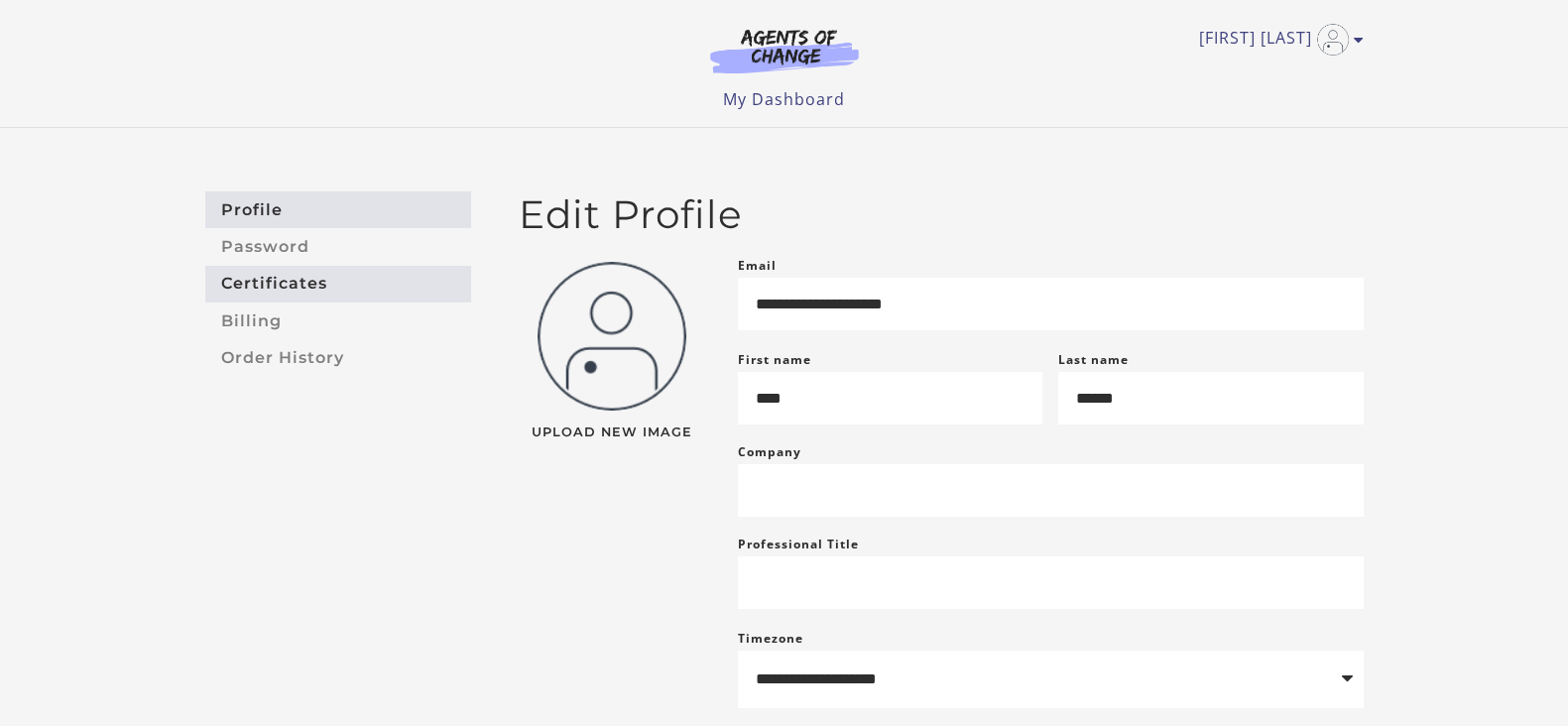 click on "Certificates" at bounding box center [338, 284] 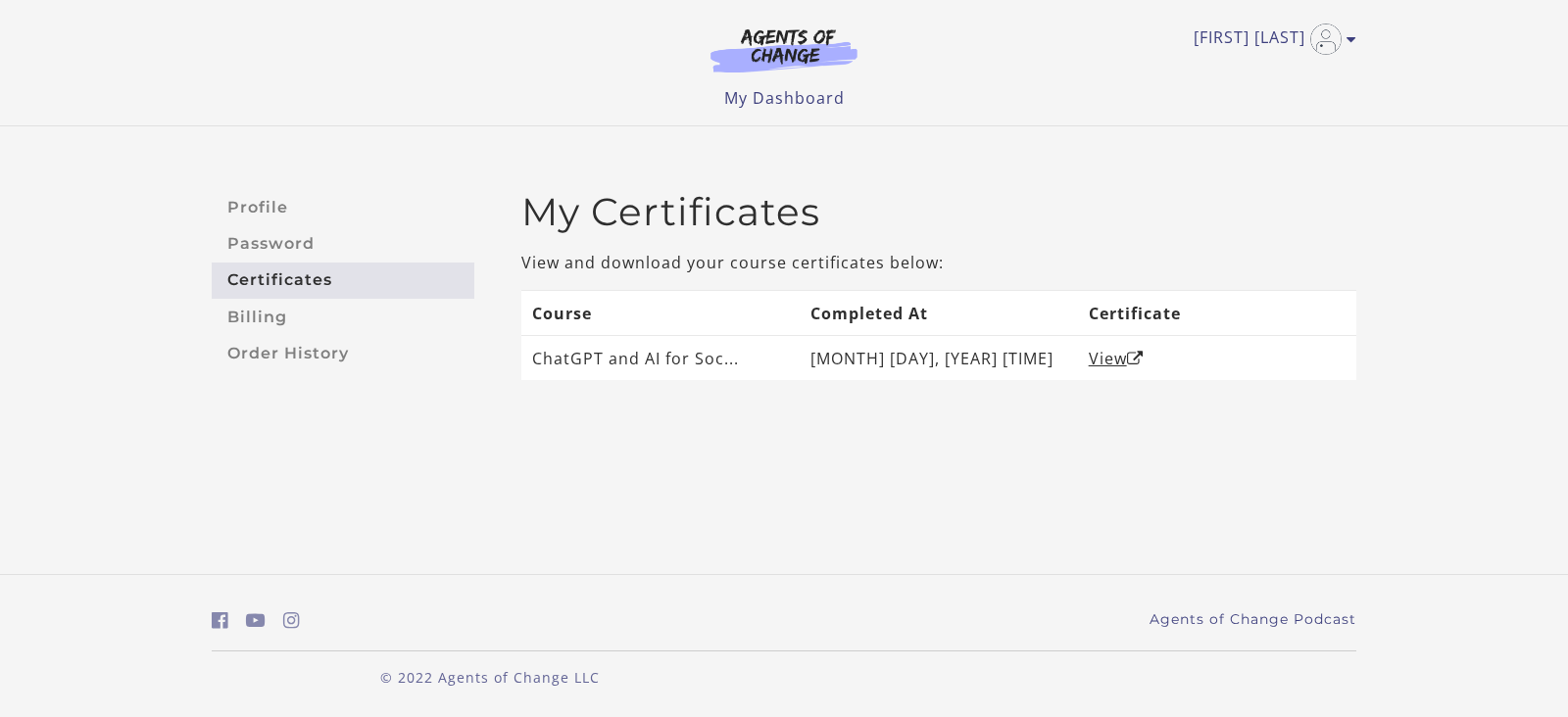scroll, scrollTop: 0, scrollLeft: 0, axis: both 